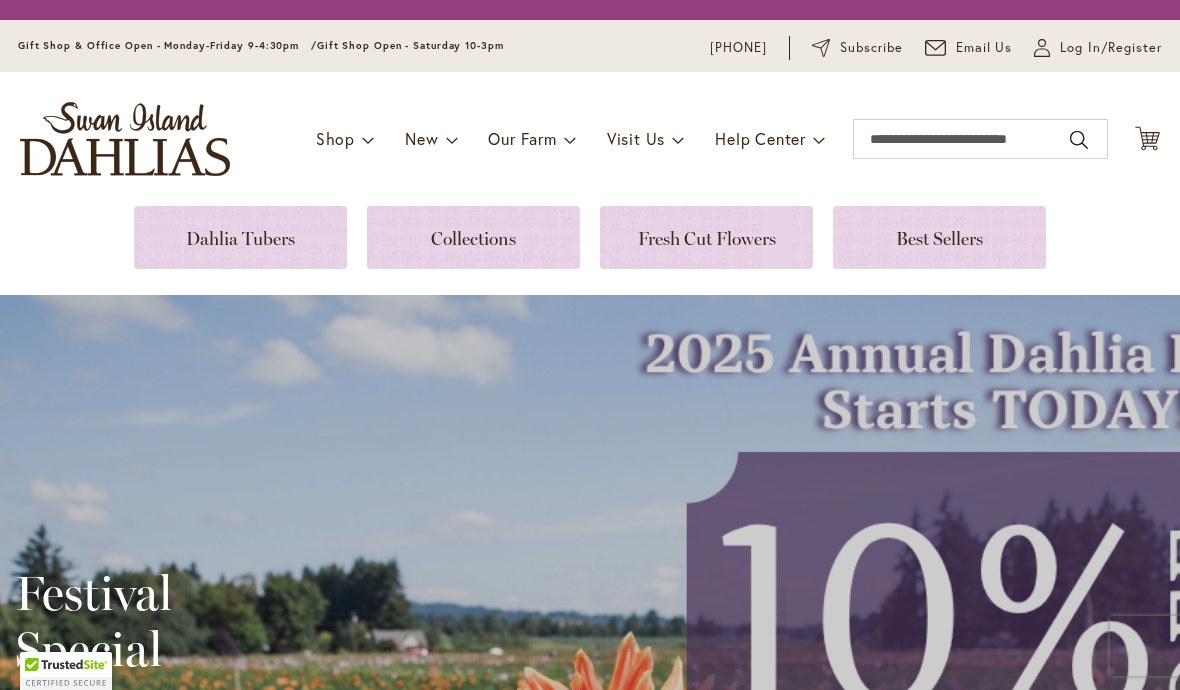 scroll, scrollTop: 0, scrollLeft: 0, axis: both 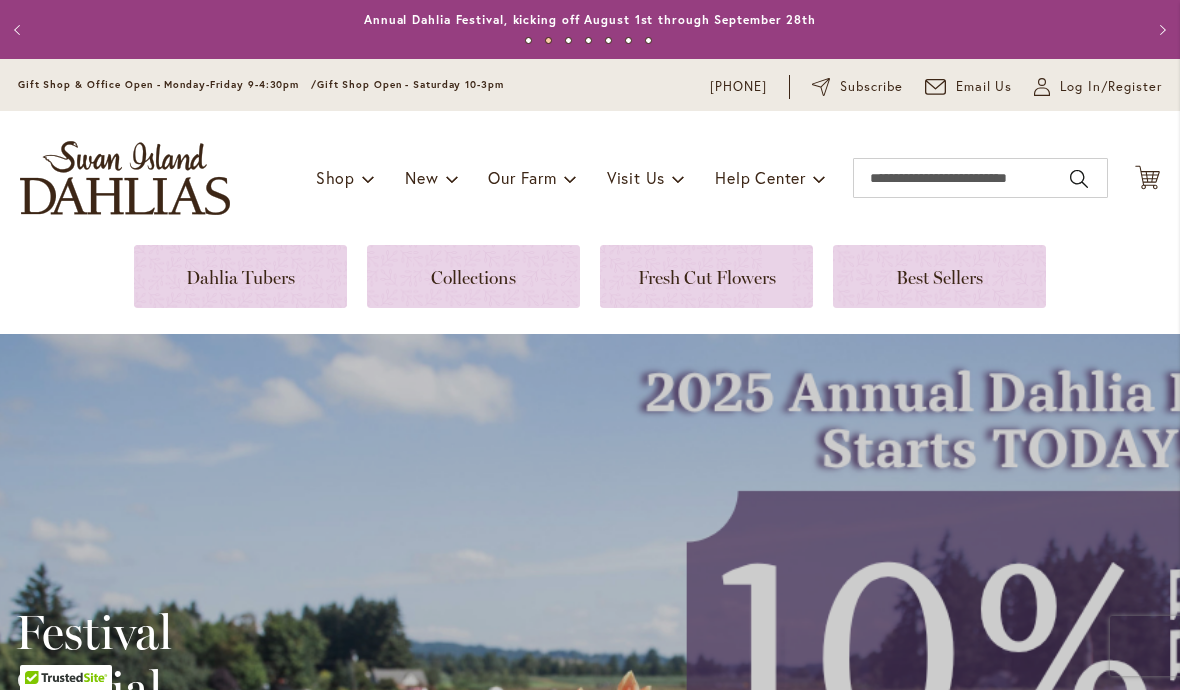 click on "Log In/Register" at bounding box center (1111, 87) 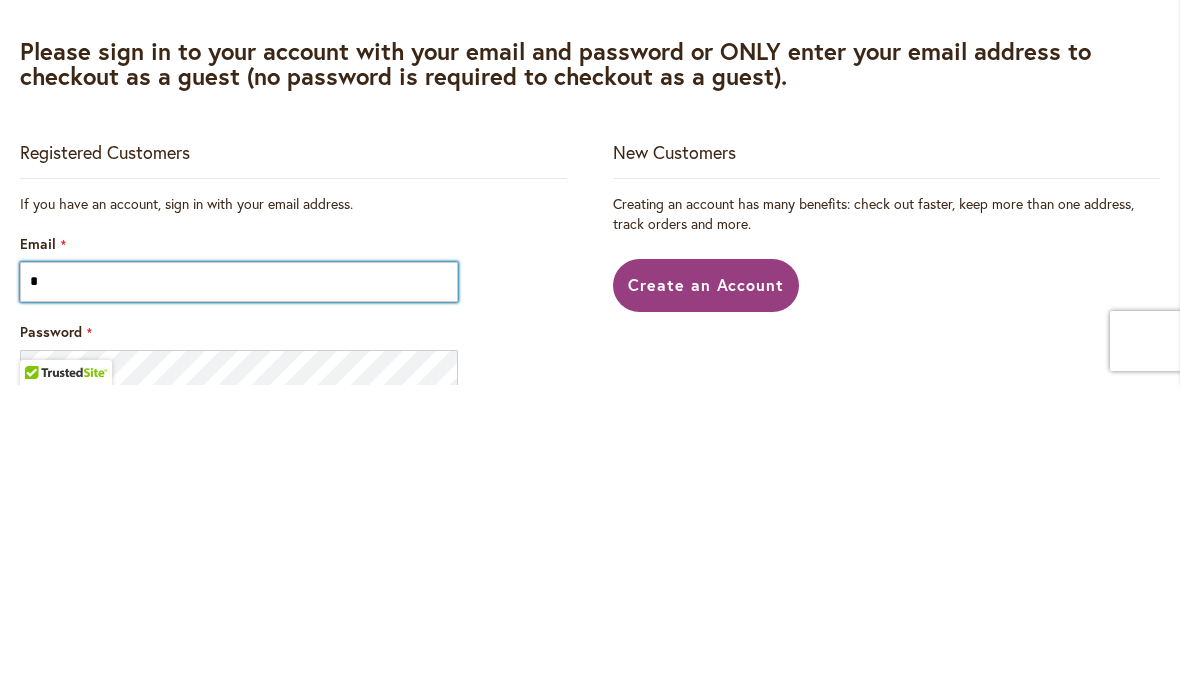 scroll, scrollTop: 0, scrollLeft: 0, axis: both 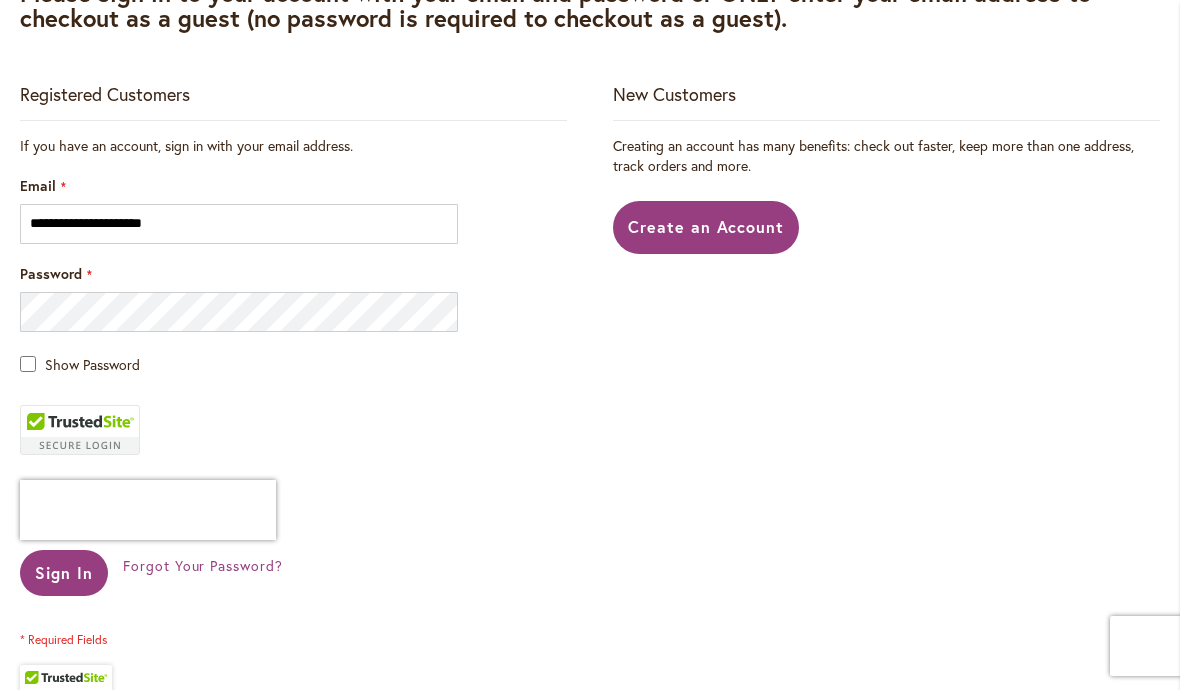 type on "**********" 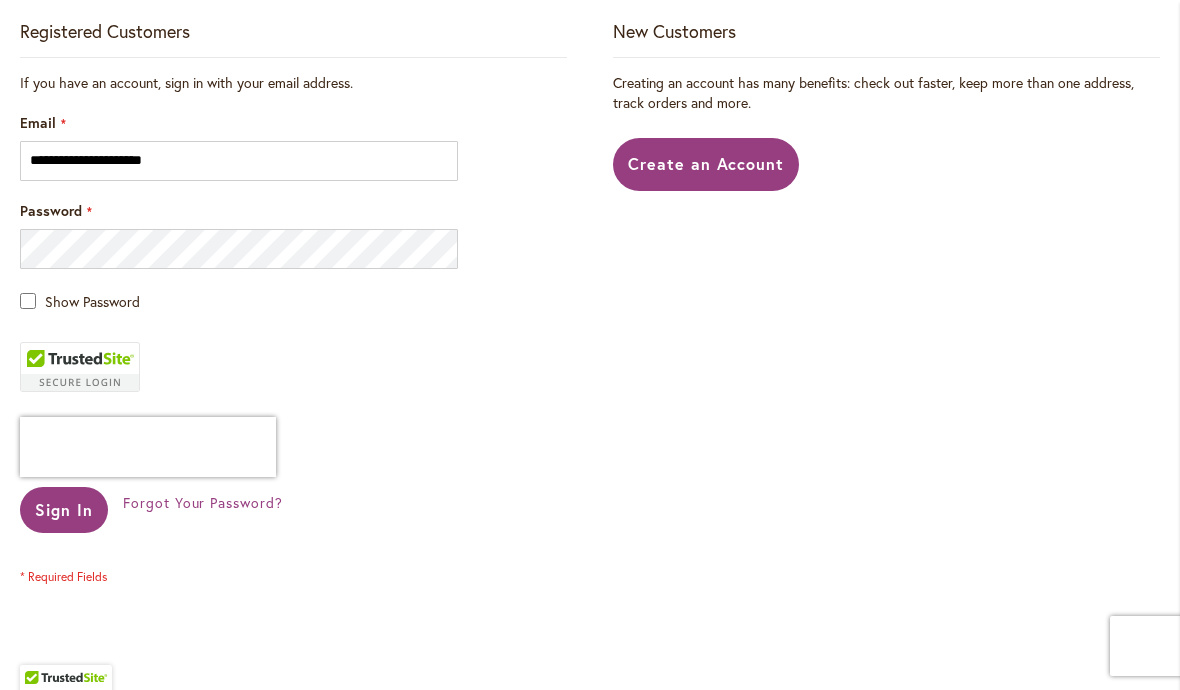 scroll, scrollTop: 428, scrollLeft: 0, axis: vertical 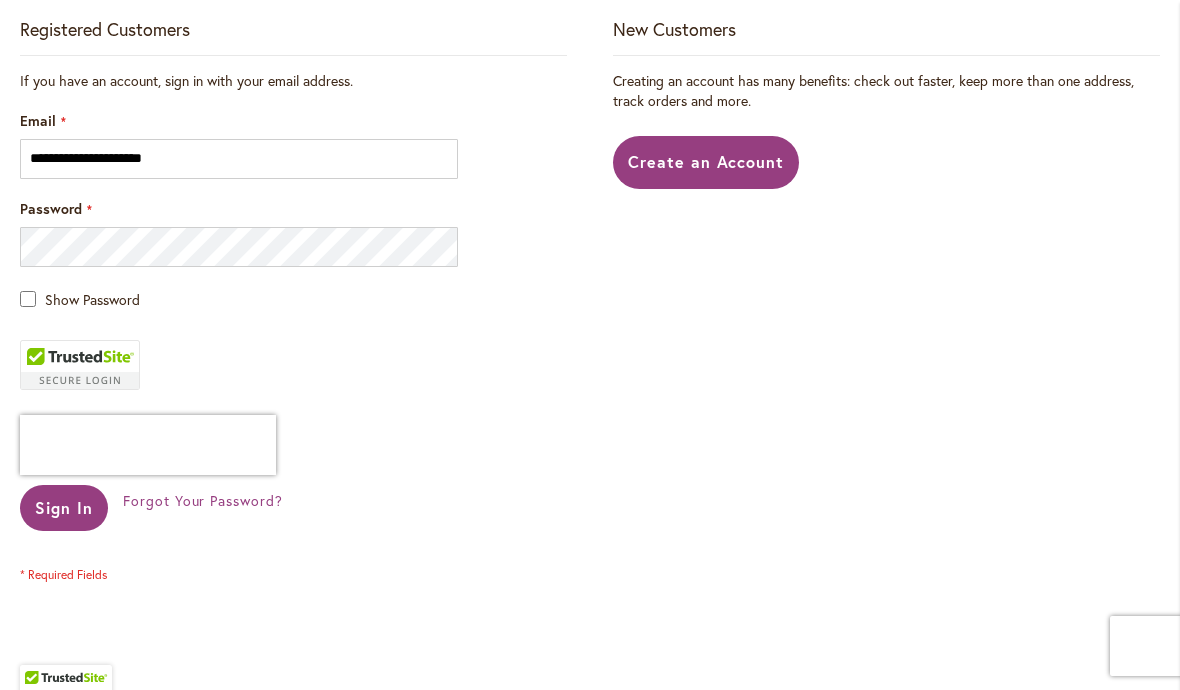 click on "Sign In" at bounding box center [64, 508] 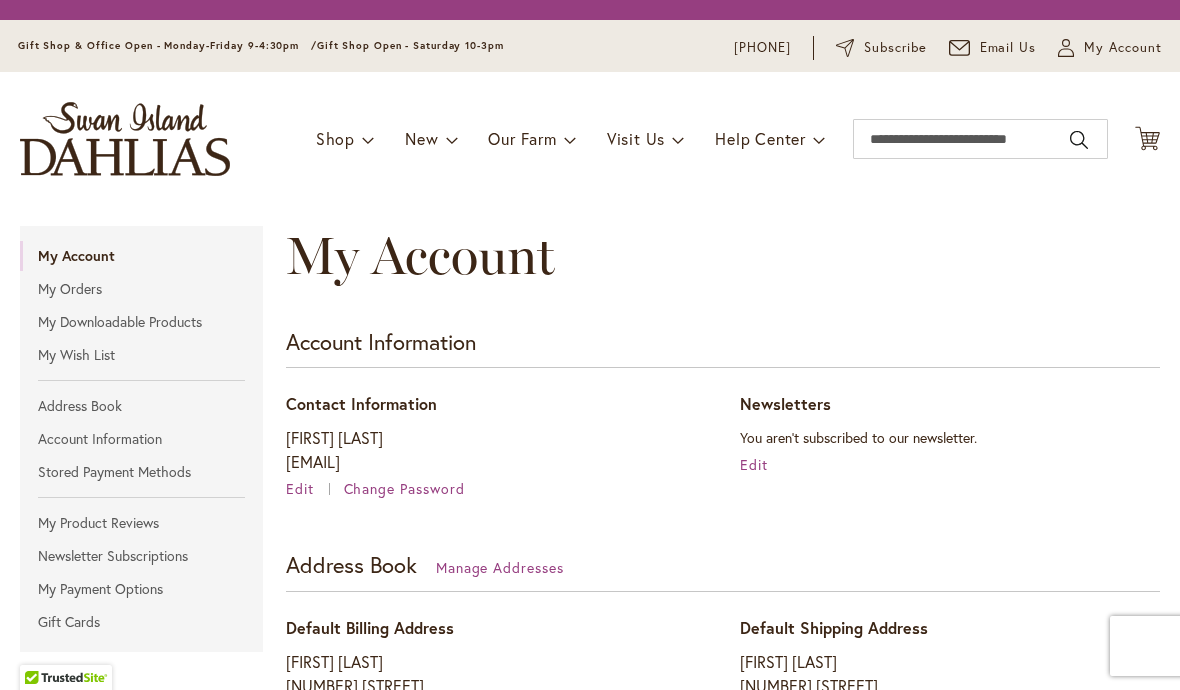 scroll, scrollTop: 0, scrollLeft: 0, axis: both 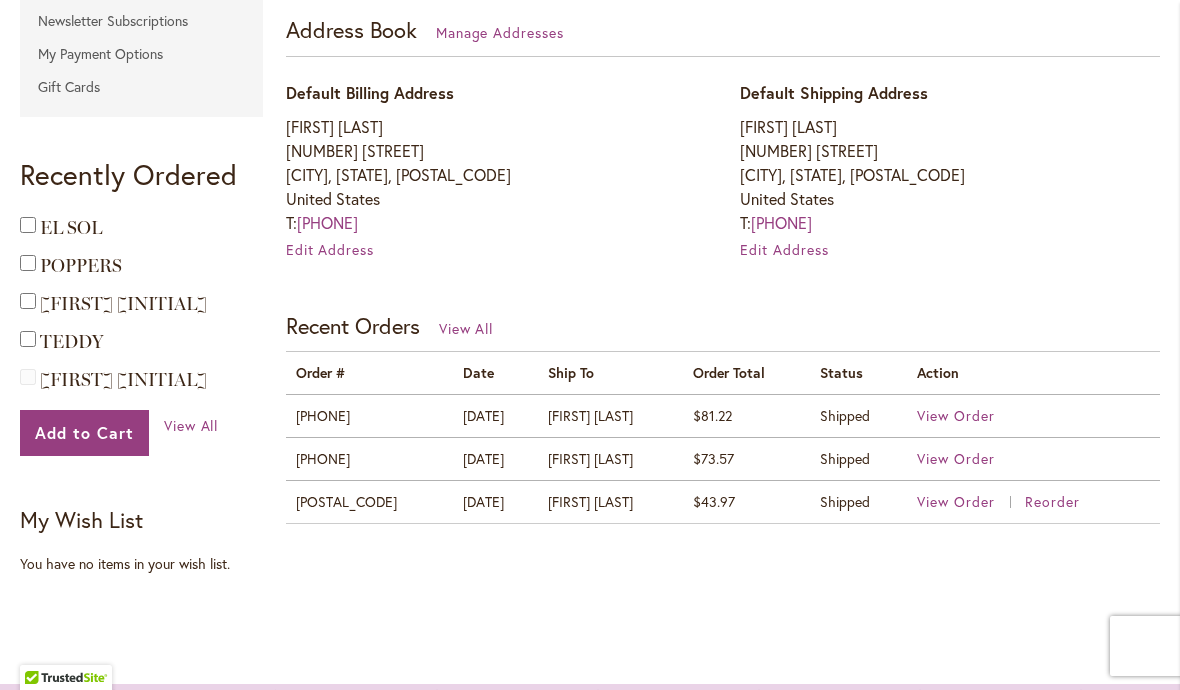 click on "View Order" at bounding box center [956, 415] 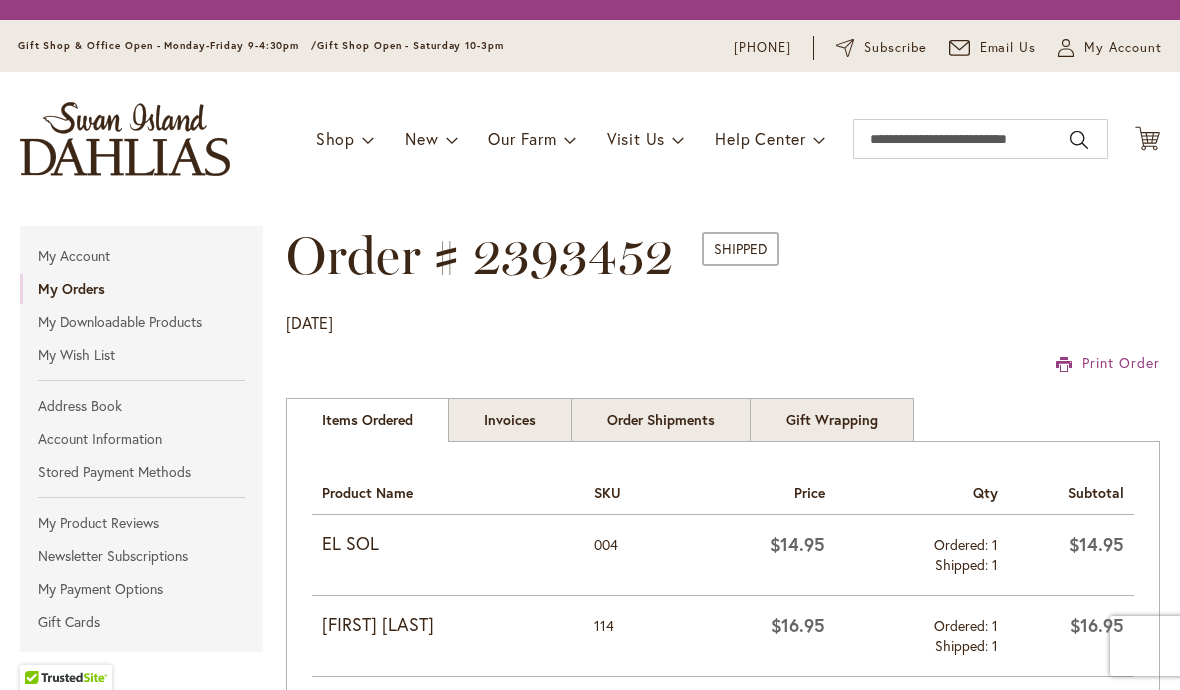 scroll, scrollTop: 0, scrollLeft: 0, axis: both 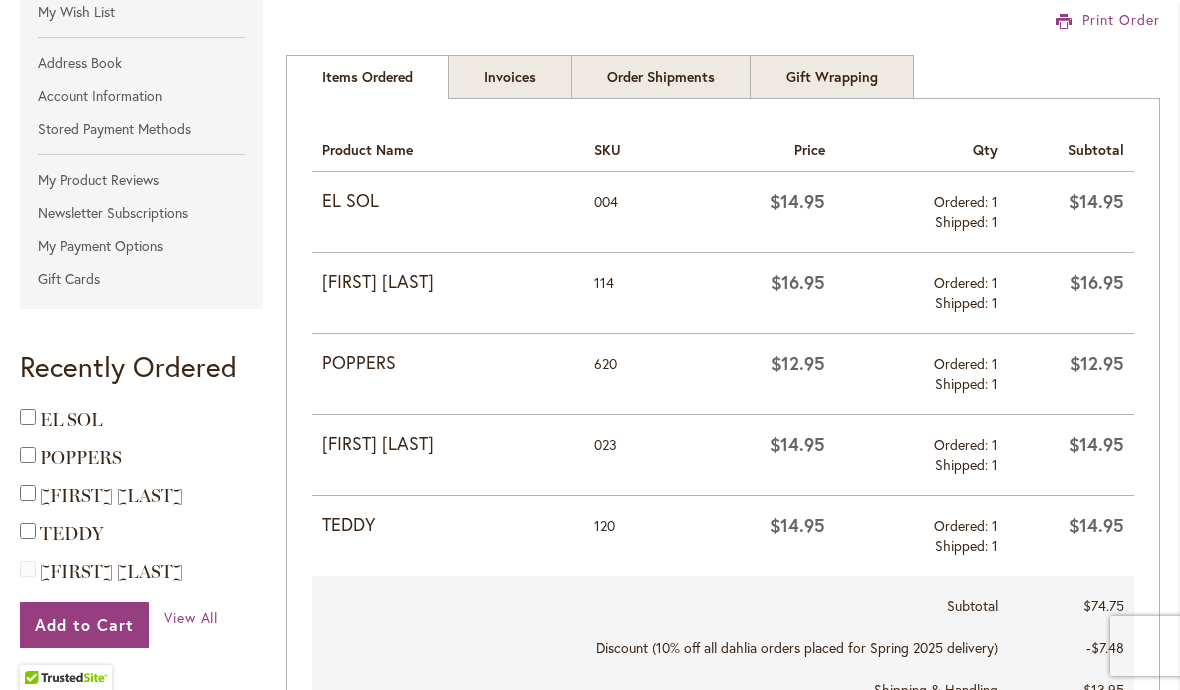 click on "[FIRST] [LAST]" at bounding box center (448, 282) 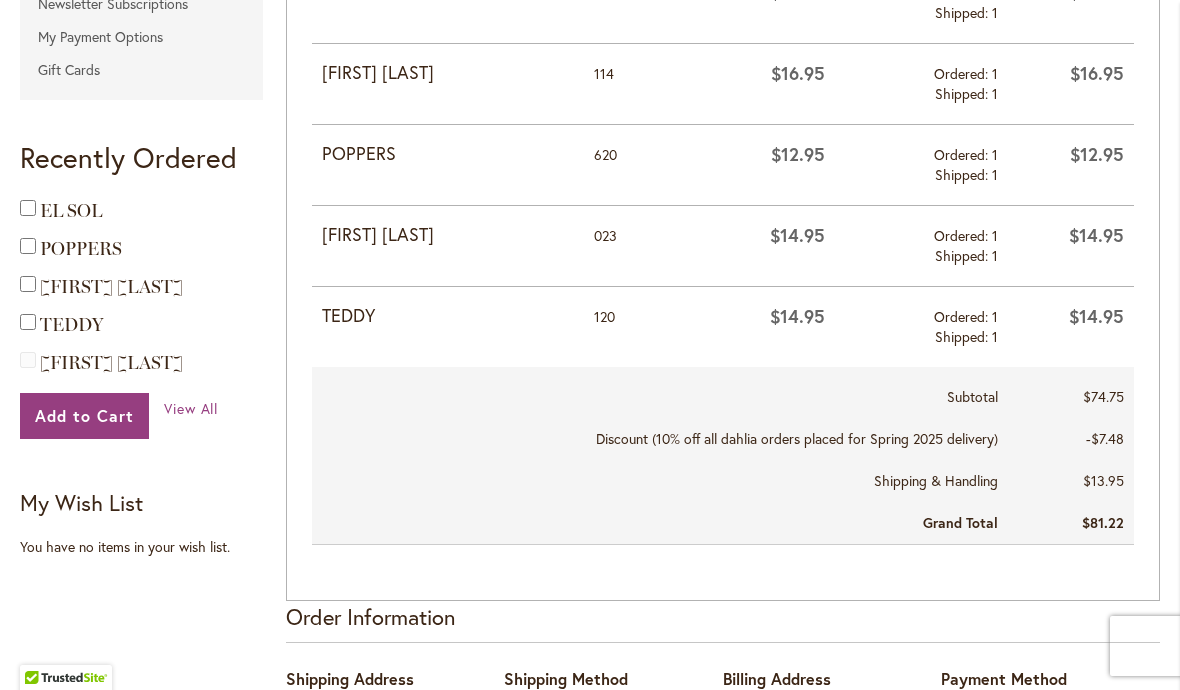 scroll, scrollTop: 596, scrollLeft: 0, axis: vertical 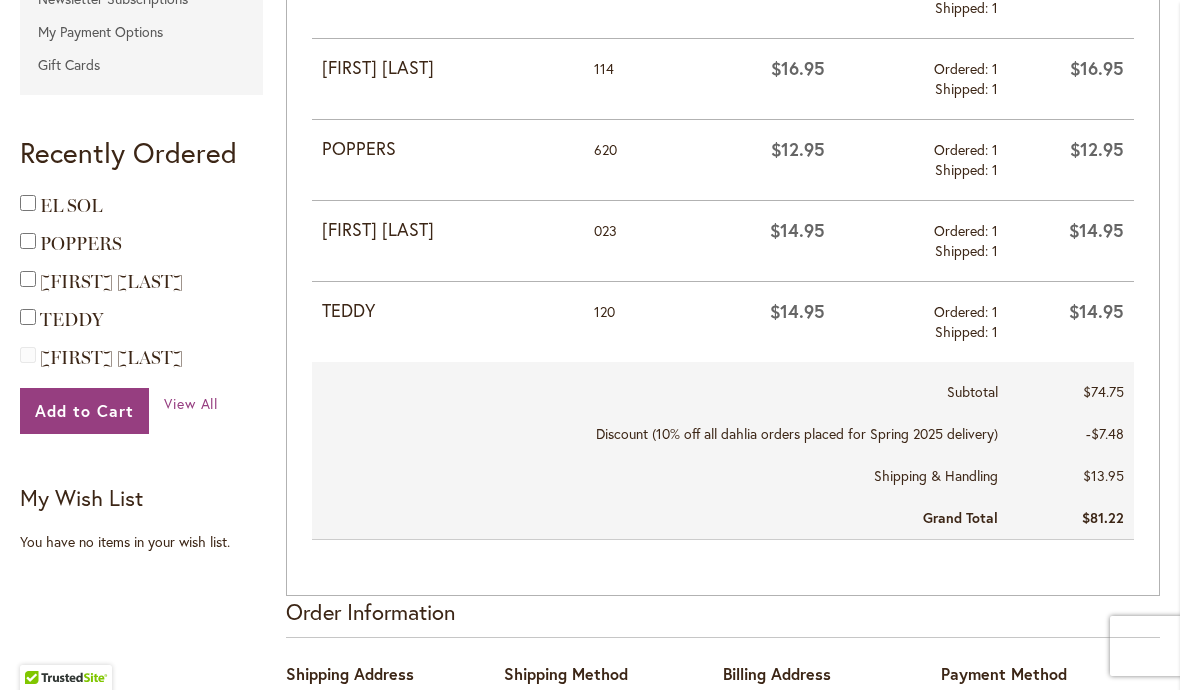 click on "View All" at bounding box center (191, 403) 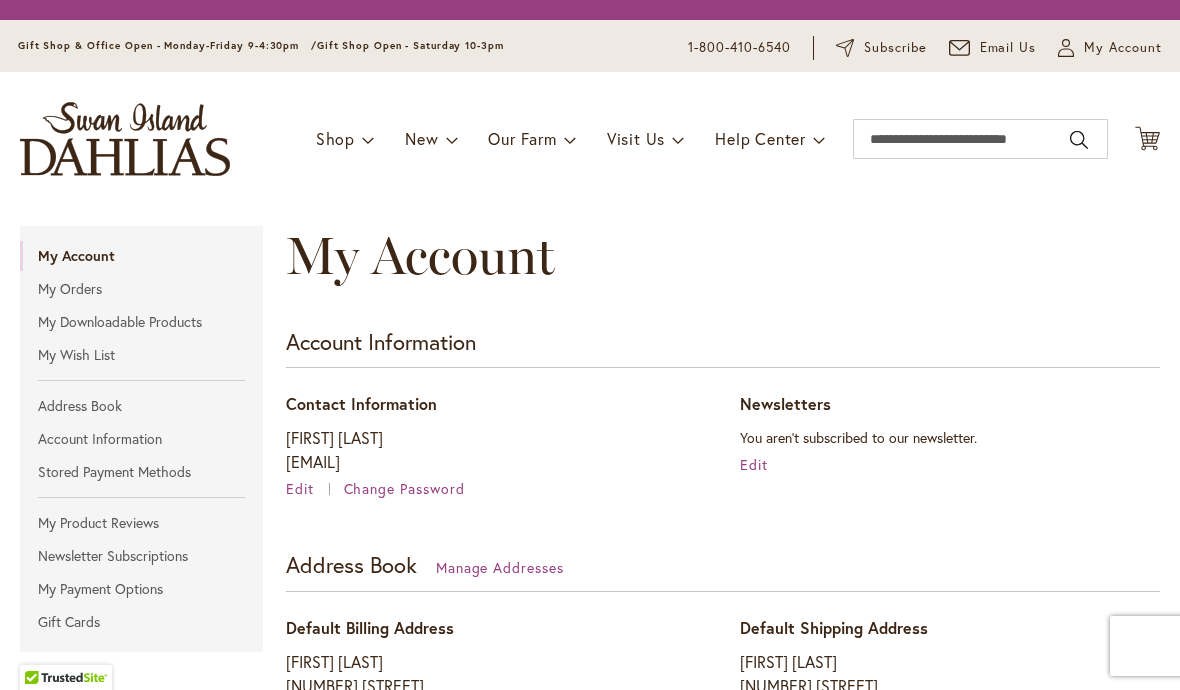 scroll, scrollTop: 0, scrollLeft: 0, axis: both 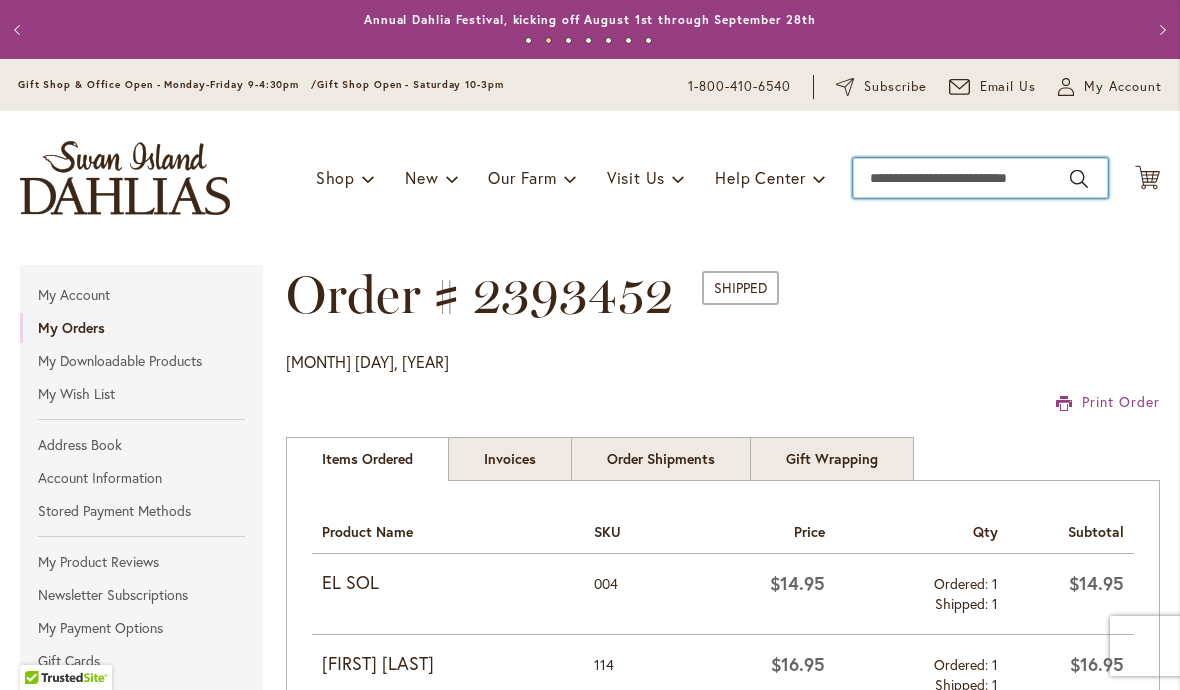 click on "Search" at bounding box center (980, 178) 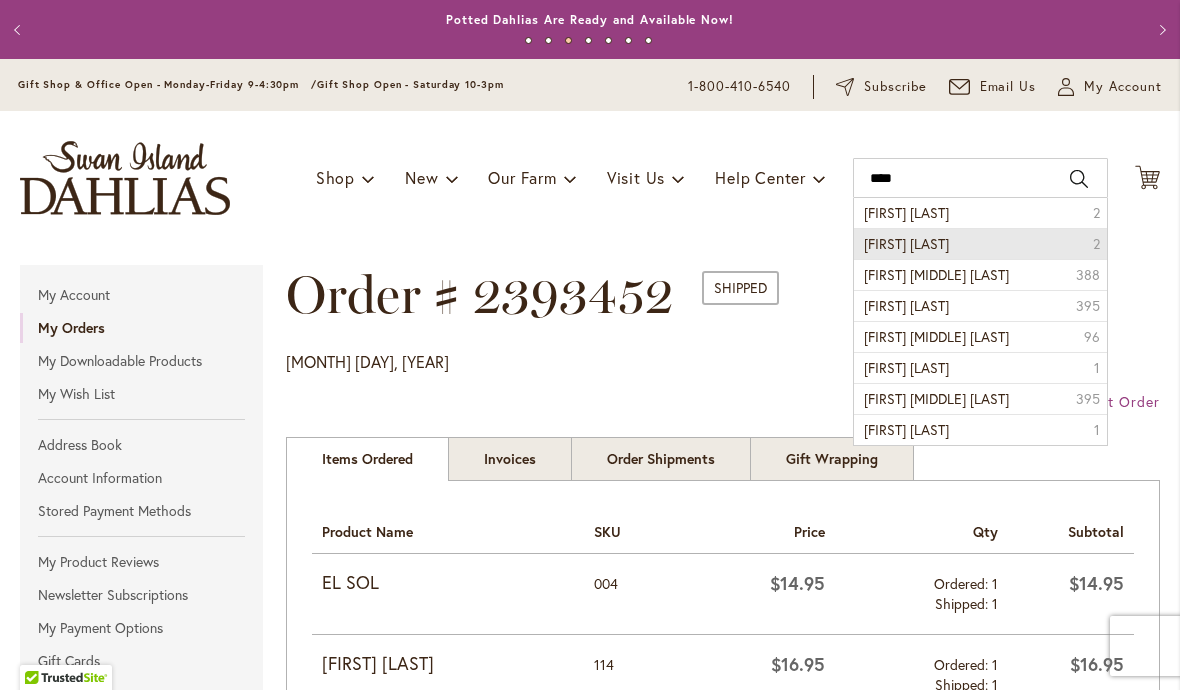 click on "Edna C. 2" at bounding box center [980, 243] 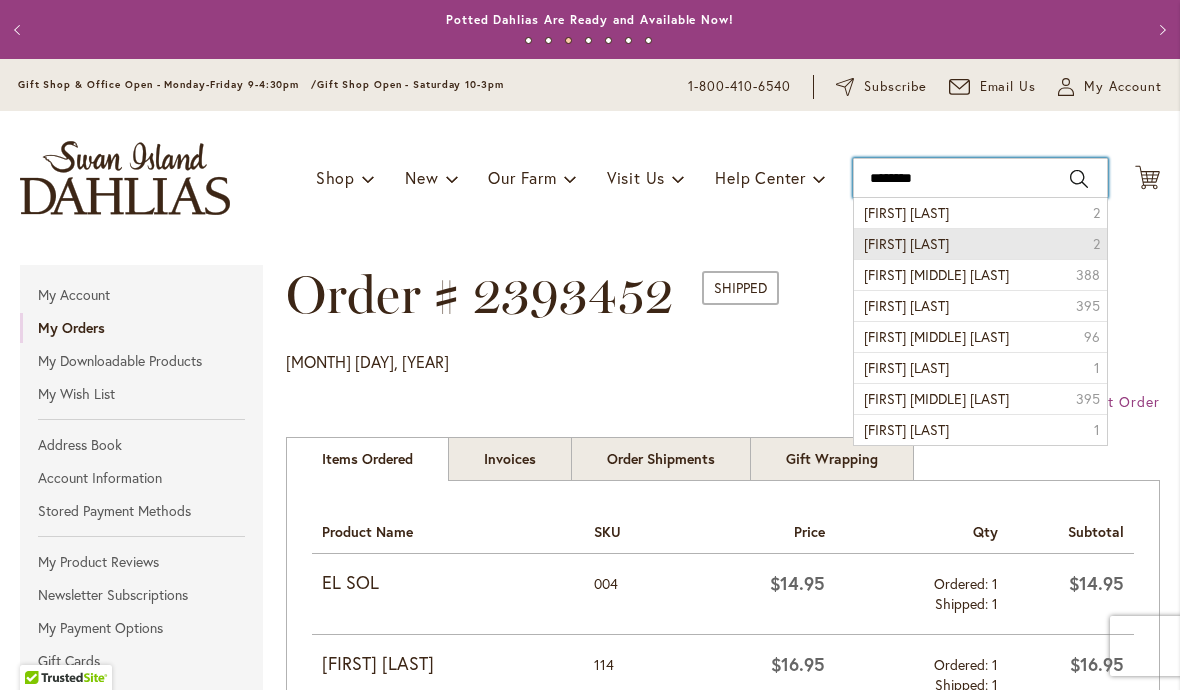type on "*******" 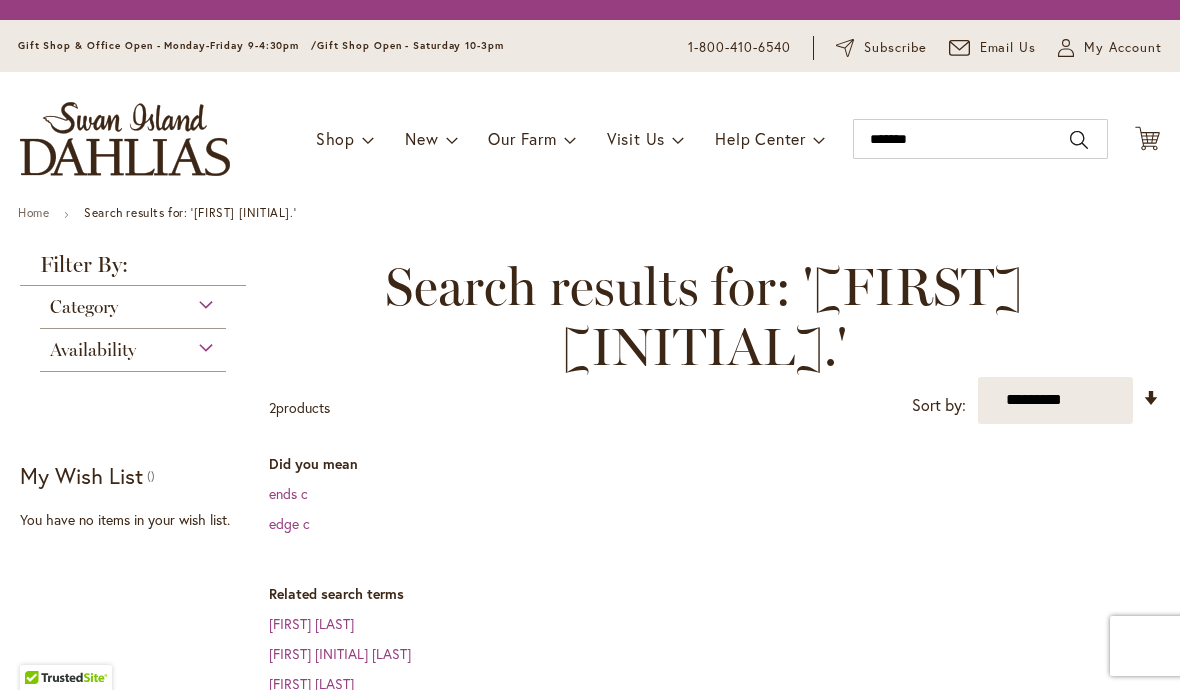 scroll, scrollTop: 0, scrollLeft: 0, axis: both 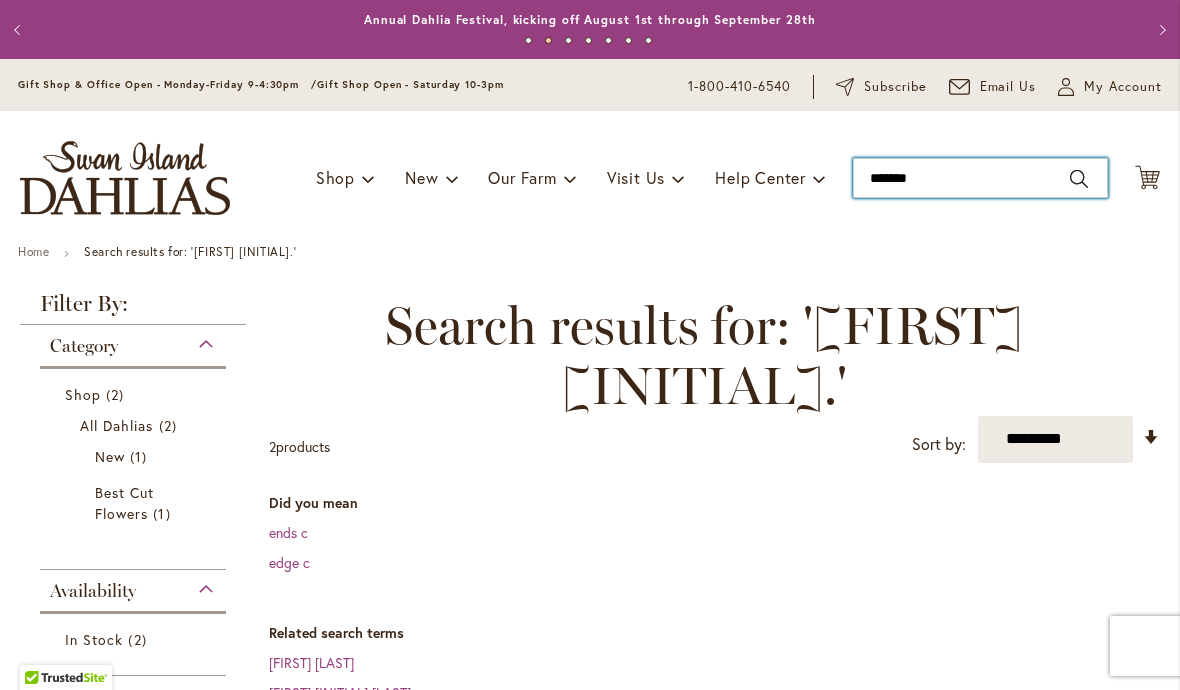 click on "*******" at bounding box center [980, 178] 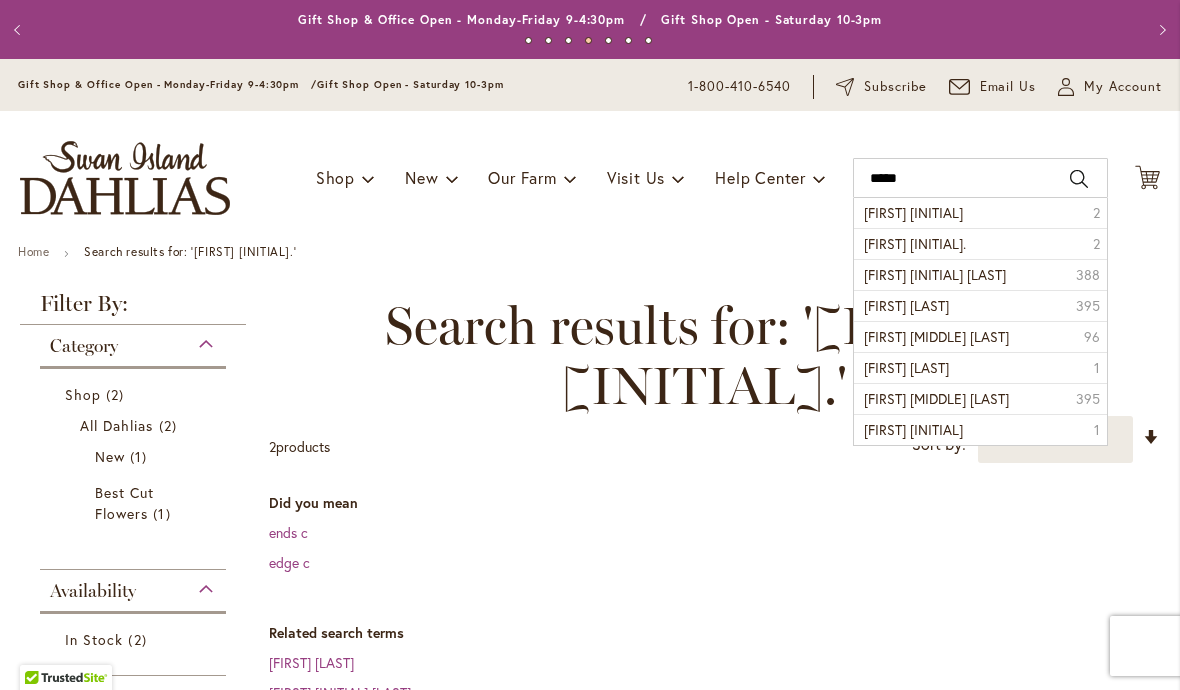 click on "[FIRST] [INITIAL] [NUMBER]" at bounding box center (980, 213) 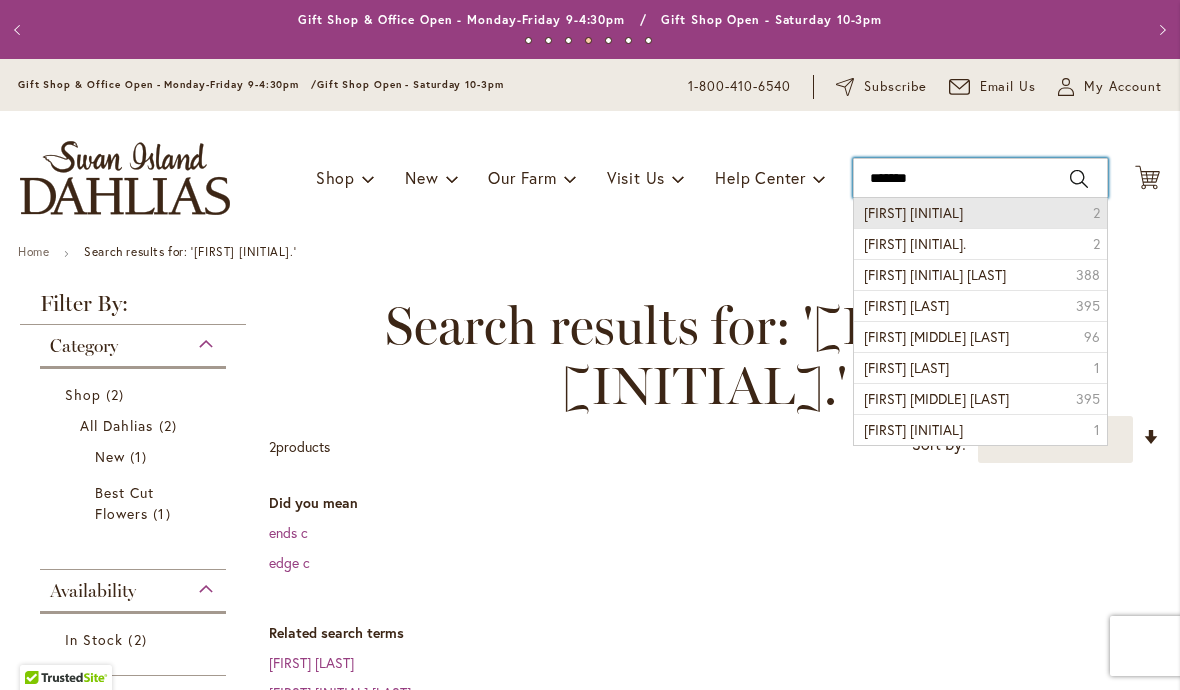 type on "******" 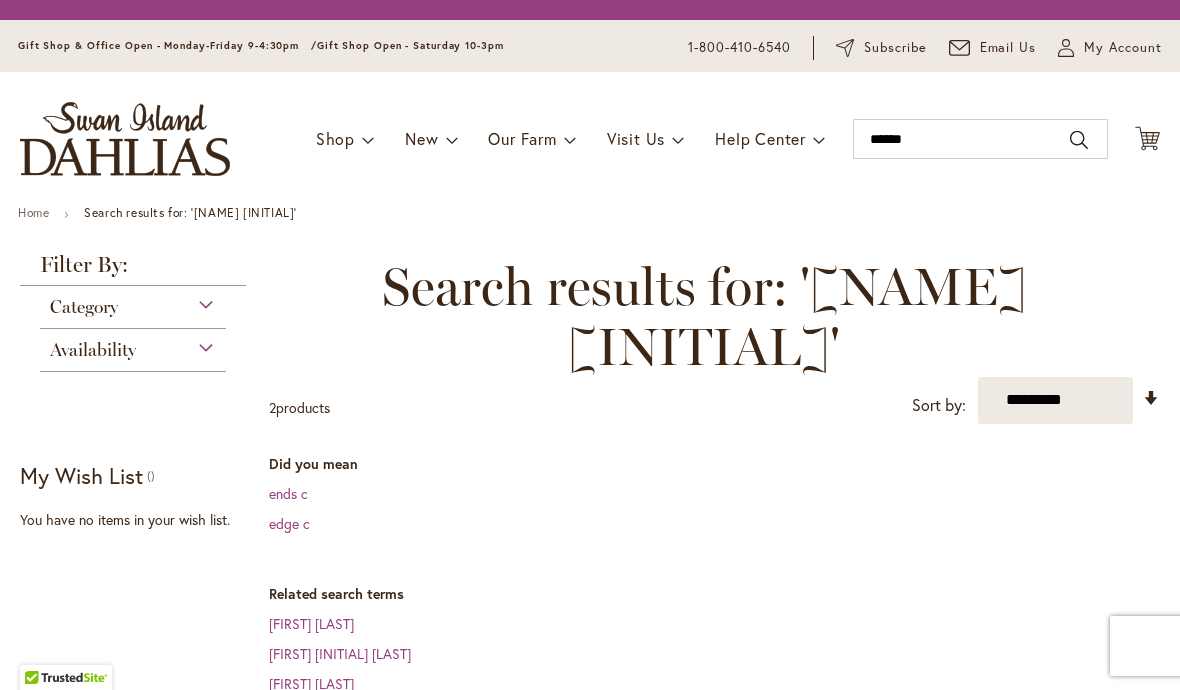 scroll, scrollTop: 0, scrollLeft: 0, axis: both 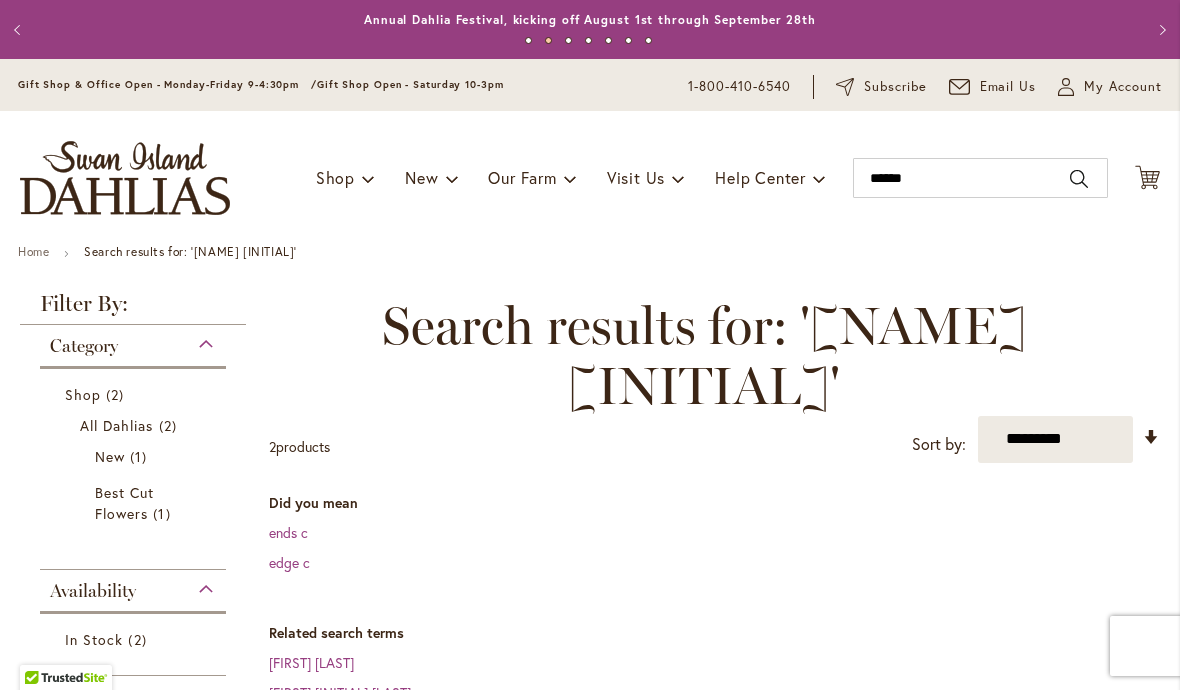 click on "1
item" at bounding box center (141, 456) 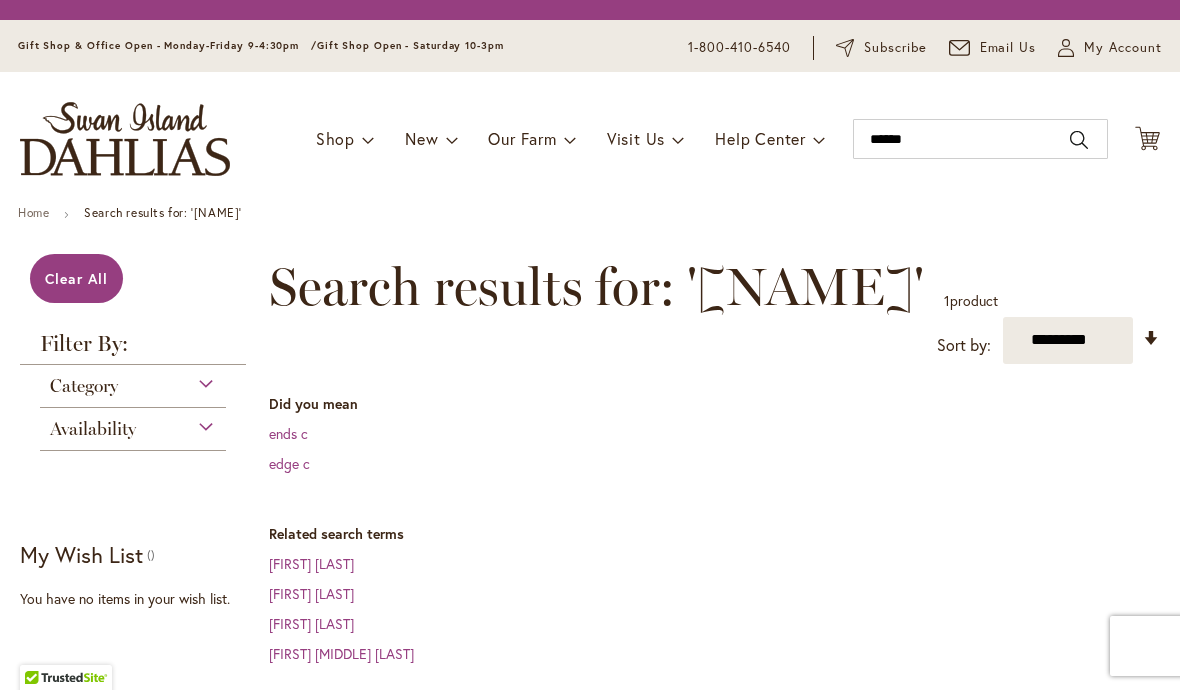 scroll, scrollTop: 0, scrollLeft: 0, axis: both 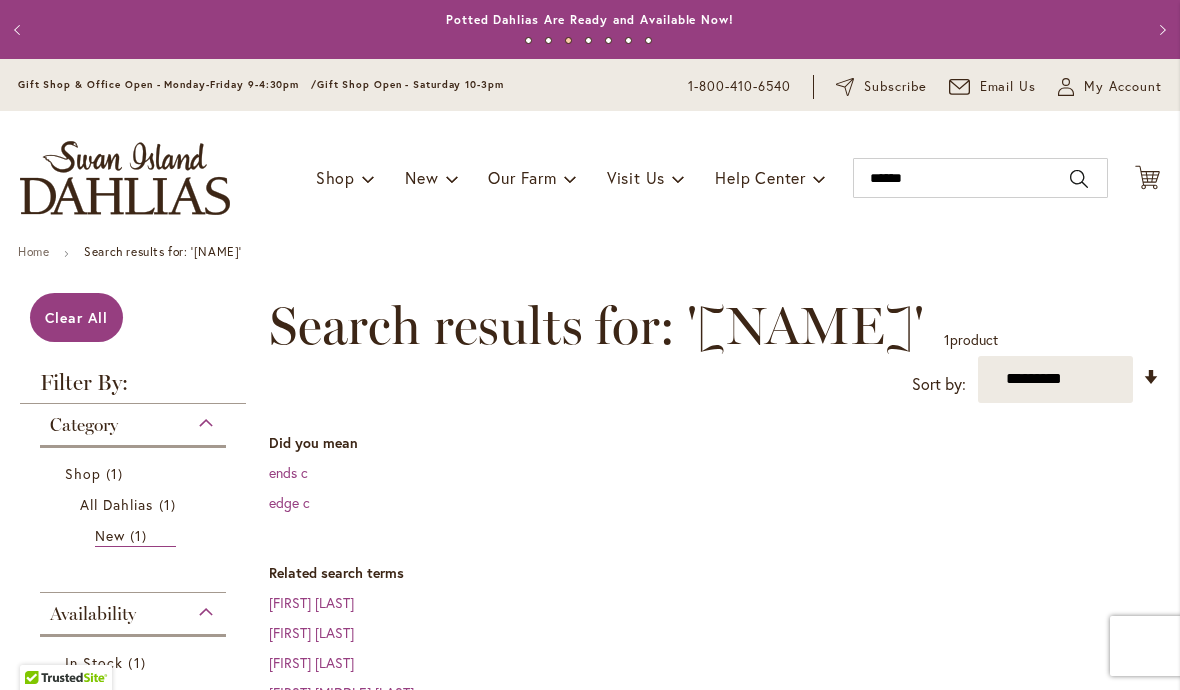 click on "My Account" at bounding box center (1123, 87) 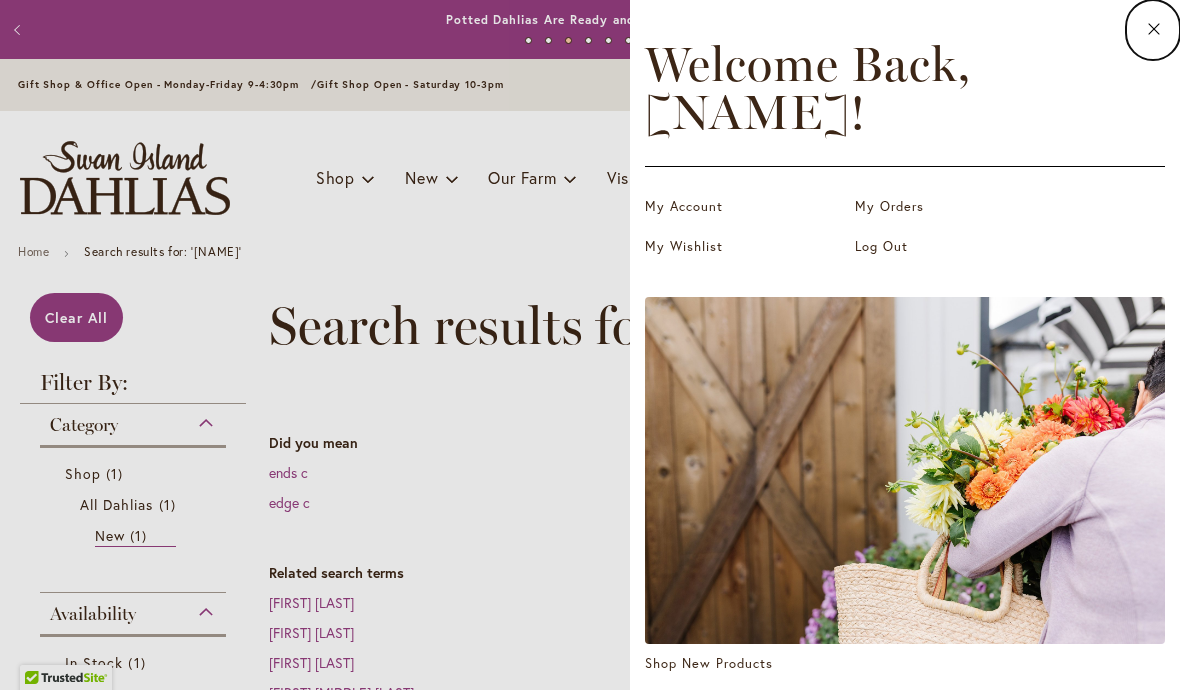 click on "My Orders" at bounding box center [955, 207] 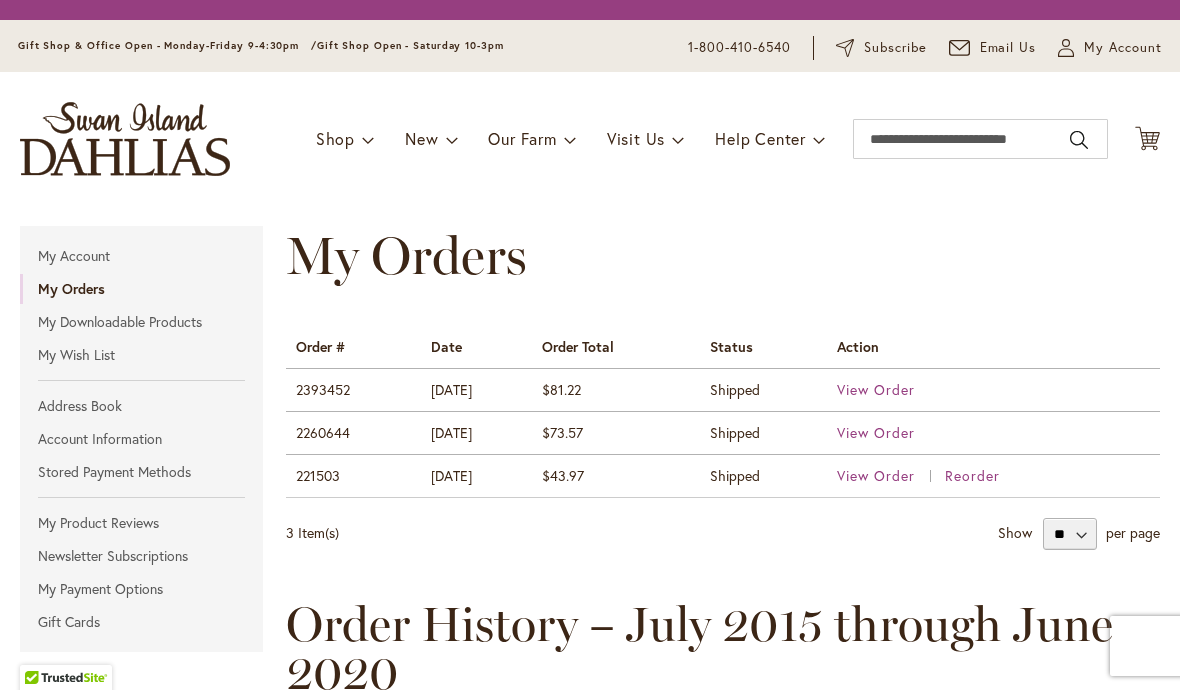 scroll, scrollTop: 0, scrollLeft: 0, axis: both 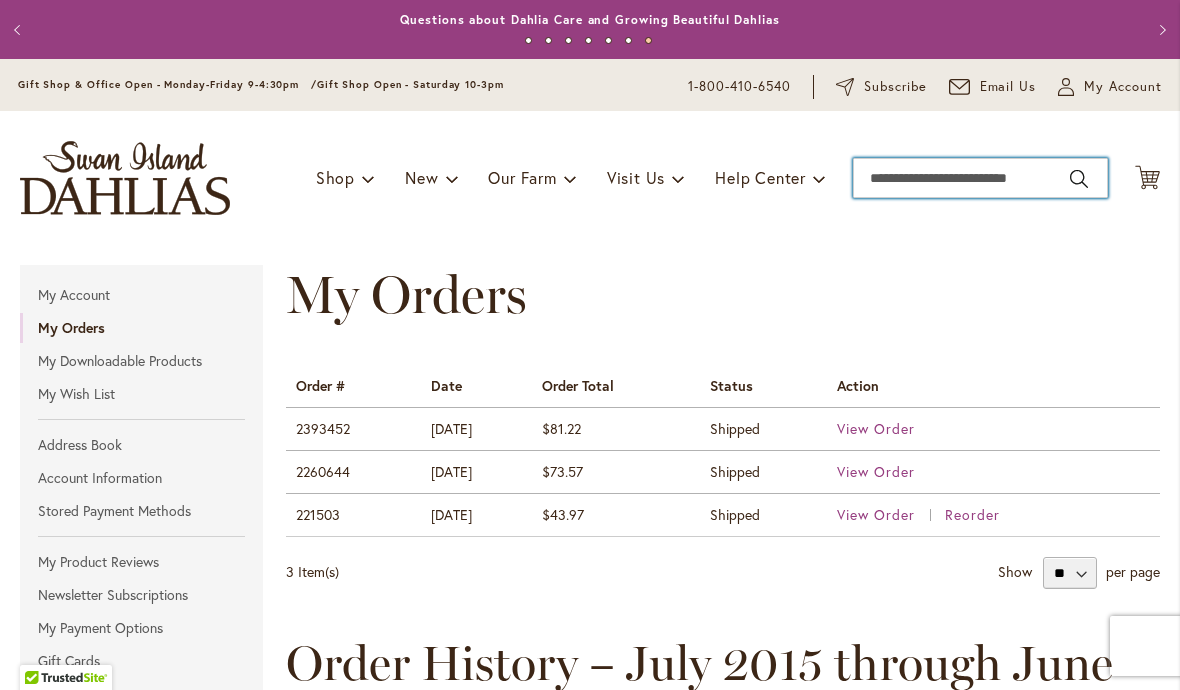 click on "Search" at bounding box center (980, 178) 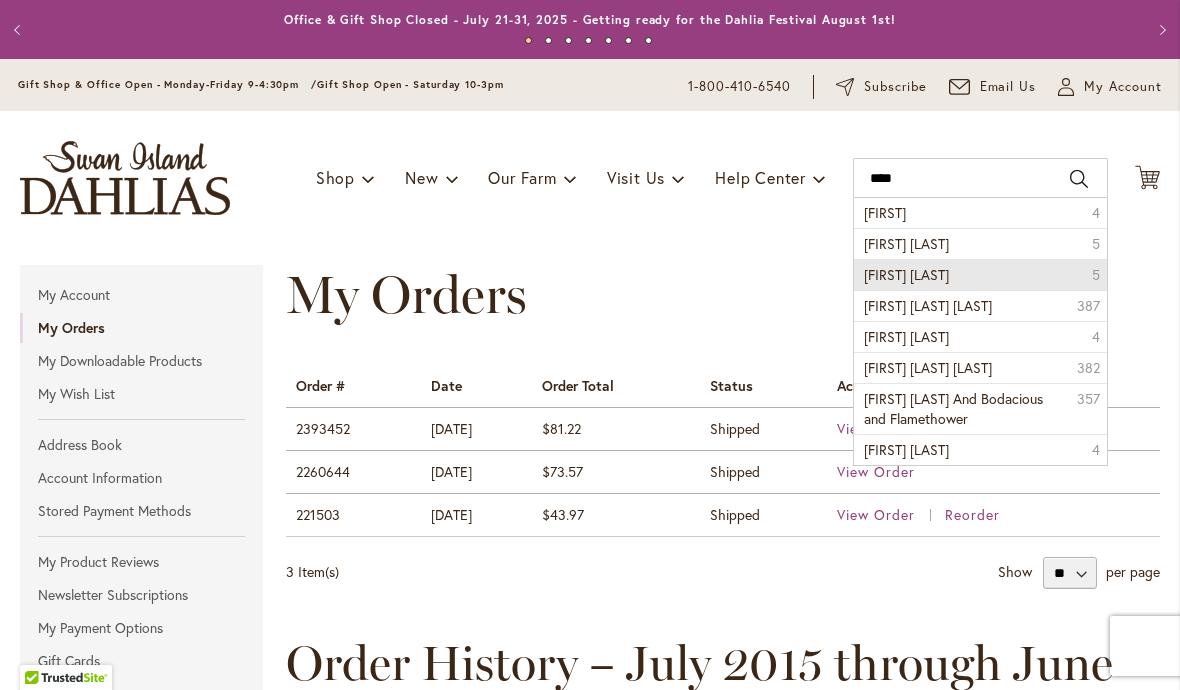 click on "Nick Sr. 5" at bounding box center [980, 274] 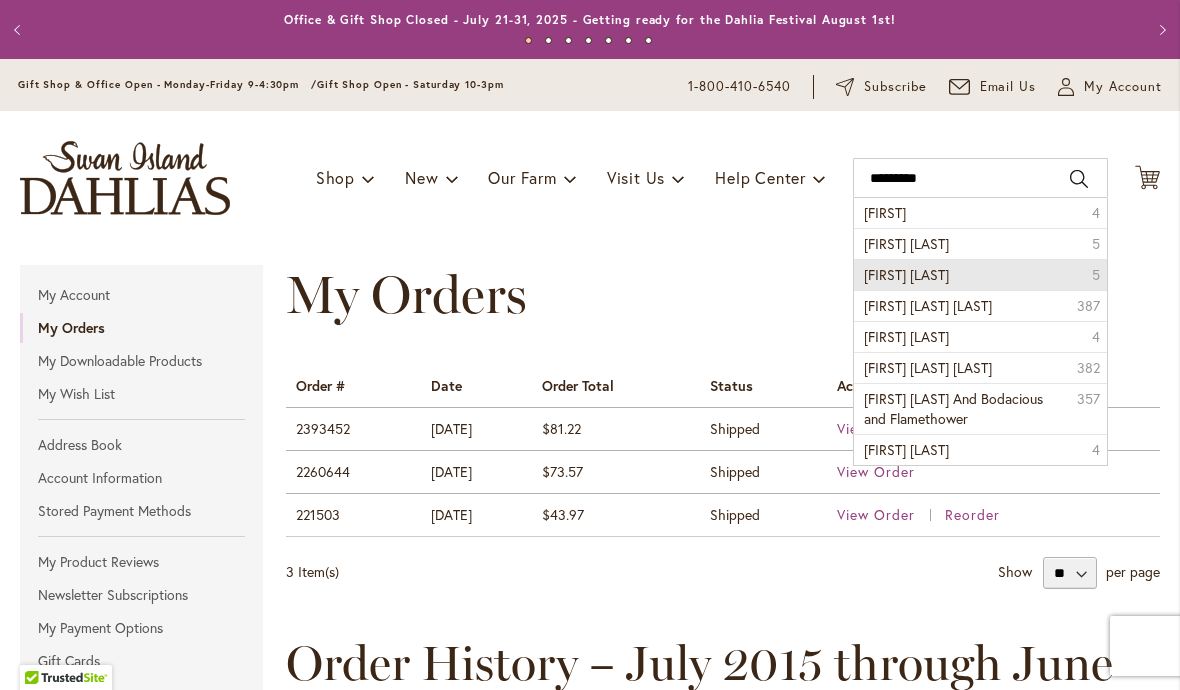 click on "Nick Sr. 5" at bounding box center [980, 274] 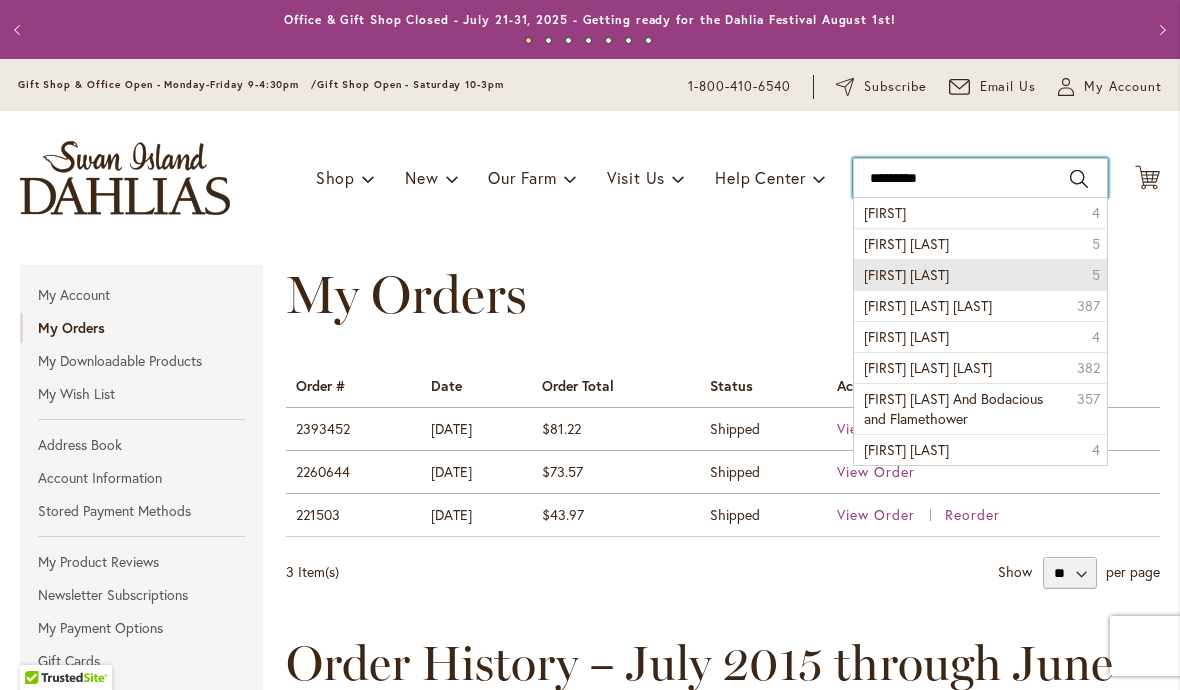 type on "********" 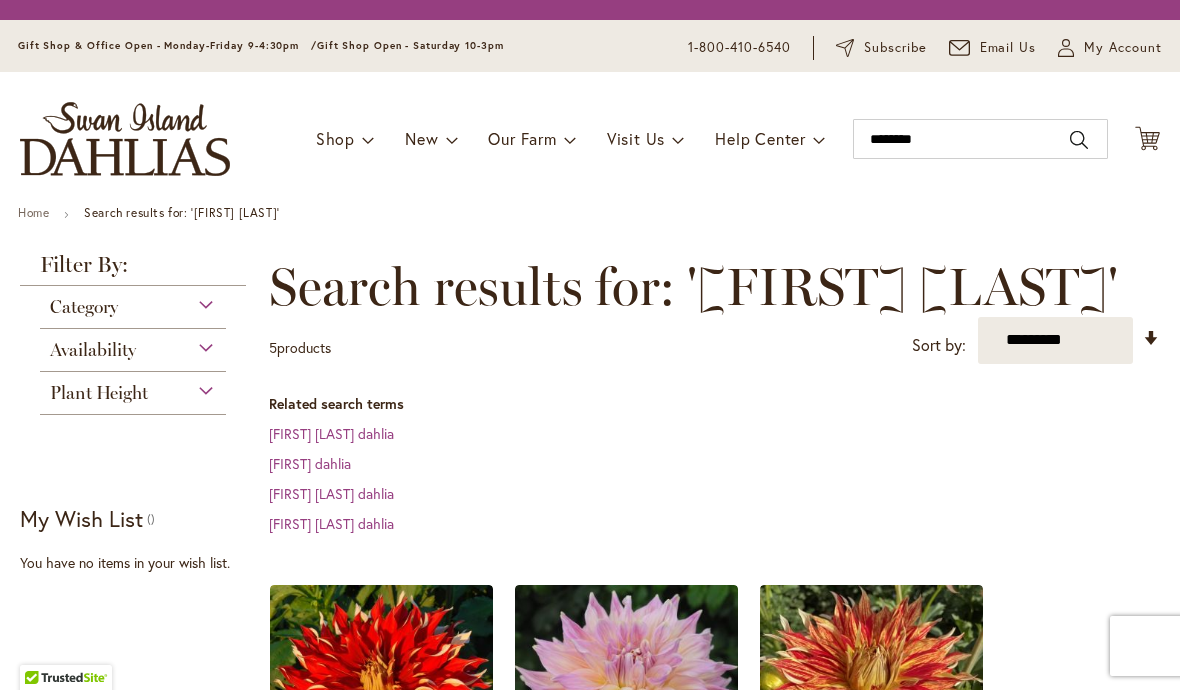scroll, scrollTop: 0, scrollLeft: 0, axis: both 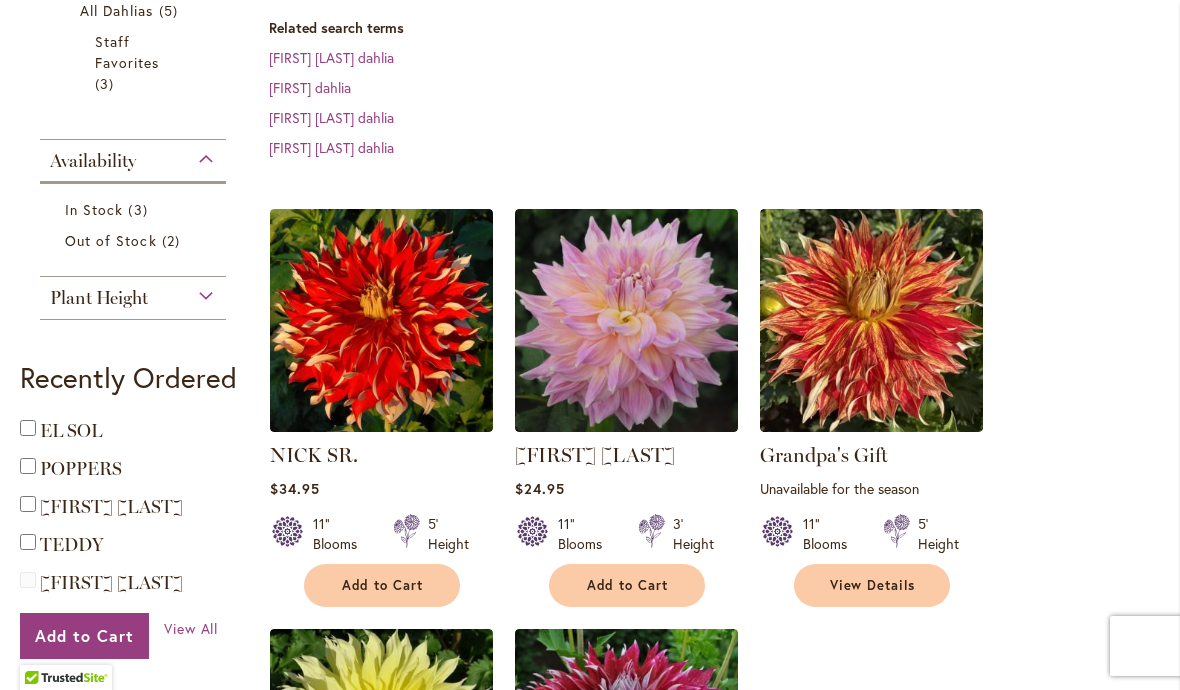 click on "Add to Cart" at bounding box center (383, 585) 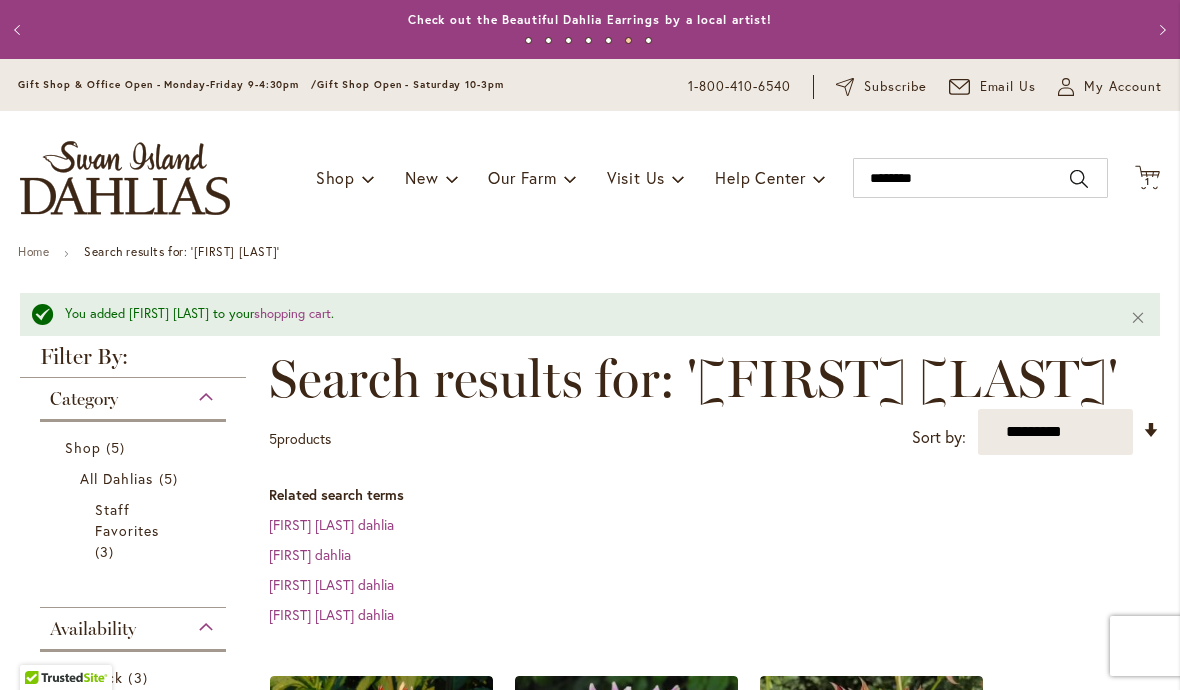 scroll, scrollTop: 0, scrollLeft: 0, axis: both 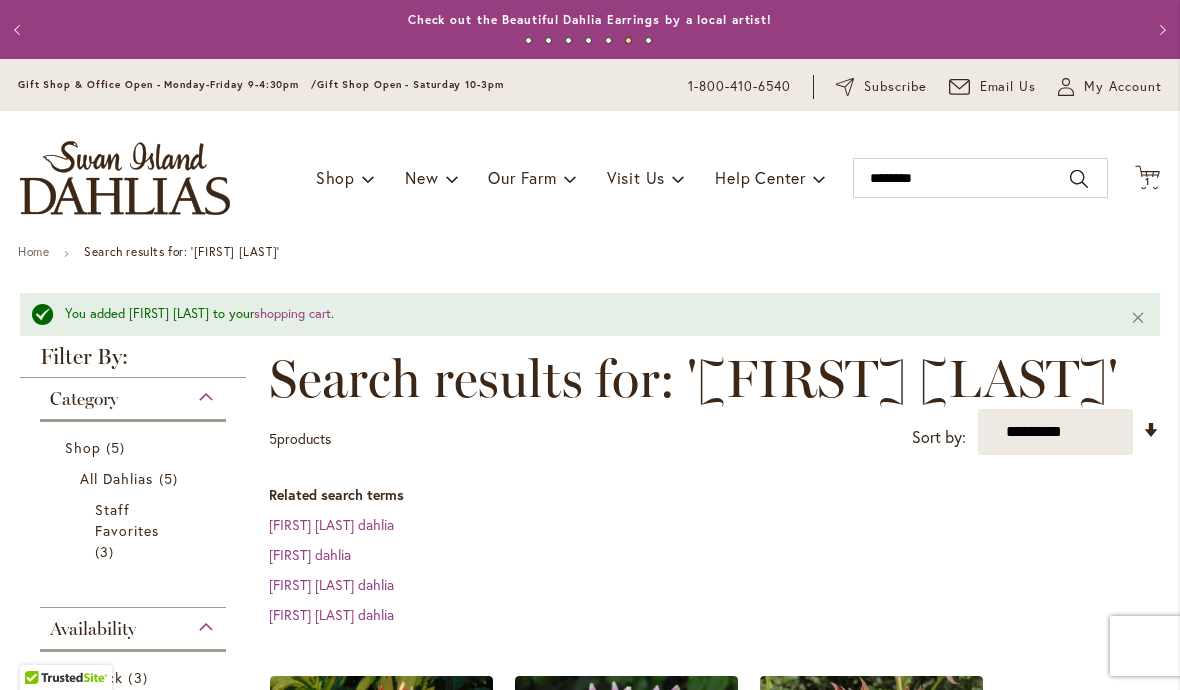 click on "My Account" at bounding box center (1123, 87) 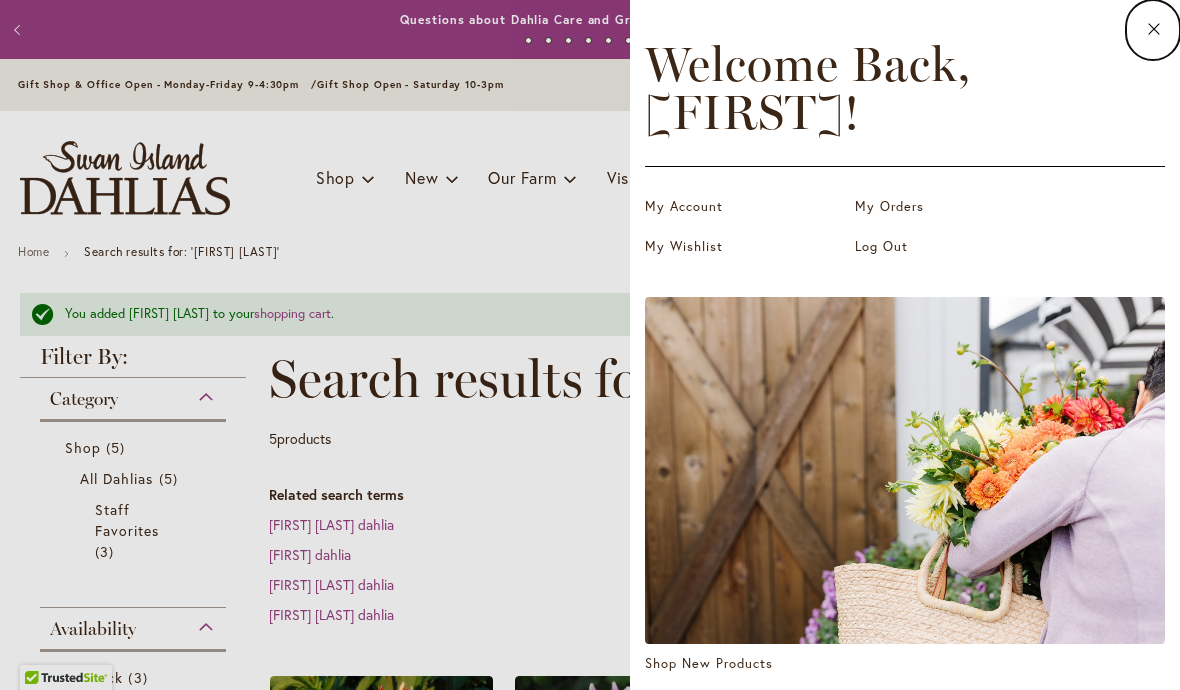 click on "My Orders" at bounding box center (955, 207) 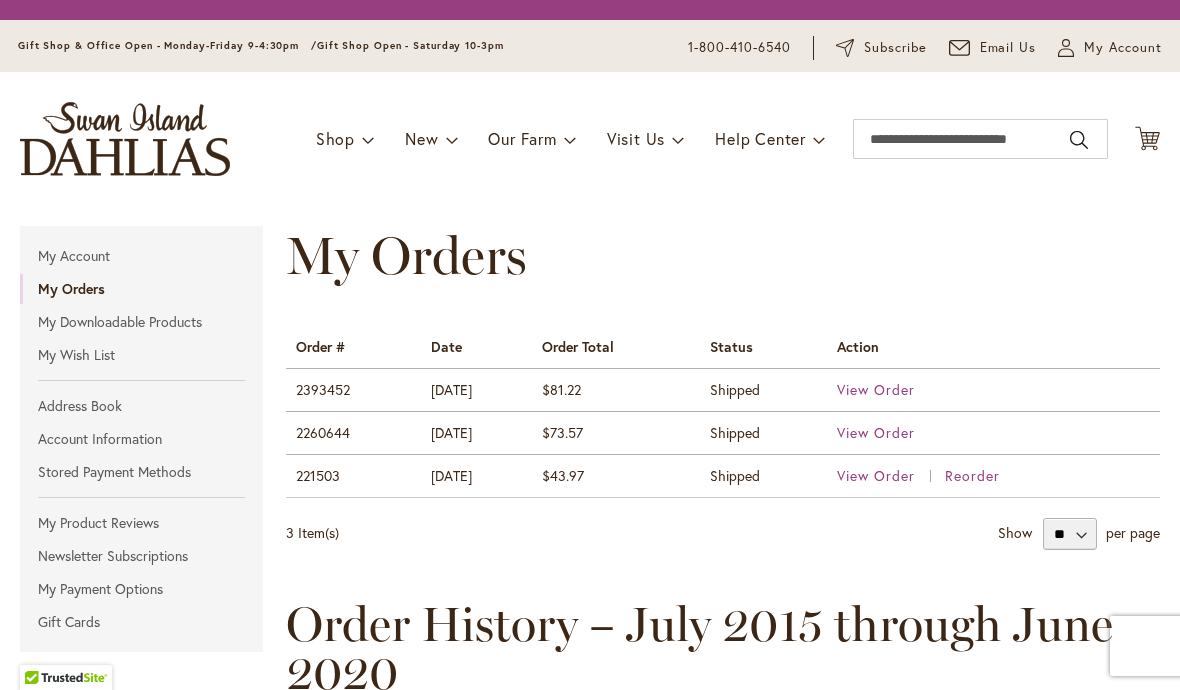 scroll, scrollTop: 0, scrollLeft: 0, axis: both 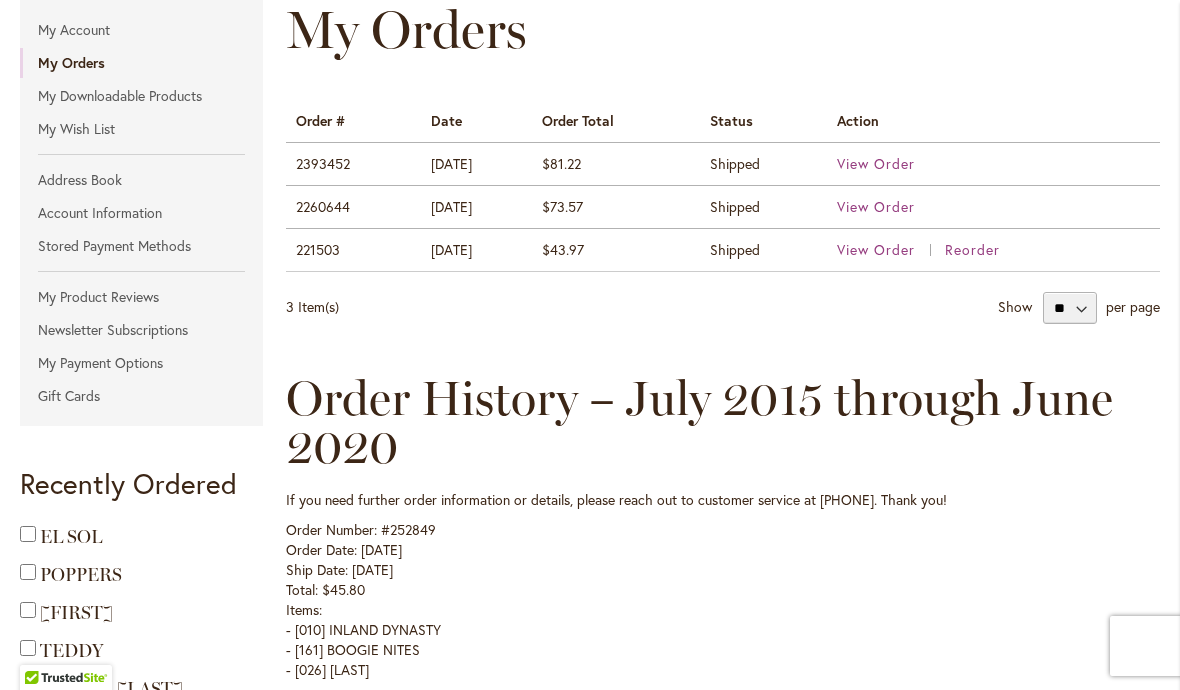 click on "Order Number: #252849
Order Date: [DATE]
Ship Date: [DATE]
Total: $45.80
Items:
- [010] INLAND DYNASTY
- [161] BOOGIE NITES
- [026] [LAST]
Order Number: #273168
Order Date: [DATE]
Ship Date: [DATE]
Total: $20.08
Items:
- [171] MISS [LAST]
- [027] PONDEROSA
- [D30] 30% DISCOUNT - END OF SEASON SALE
Order Number: #275123
Order Date: [DATE]
Ship Date: [DATE]
Total: $37.62
Items:
- [026R] [LAST] (REPLACEMENT)
- [BTVE] SEND LARGEST TUBERS AVAIL. W/ VIS. EYE
- [010] INLAND DYNASTY
- [161] BOOGIE NITES
- [004] EL SOL
- [FEST] FESTIVAL SPECIAL 10% OFF TUBER ORDER
Order Number: #345403
Order Date: [DATE]
Ship Date:
Total: $43.97
Items:
- [004] EL SOL
- [121] [FIRST]
- [153] [FIRST] [LAST]
- [D10] 10% ONLINE DISCOUNT" at bounding box center (723, 910) 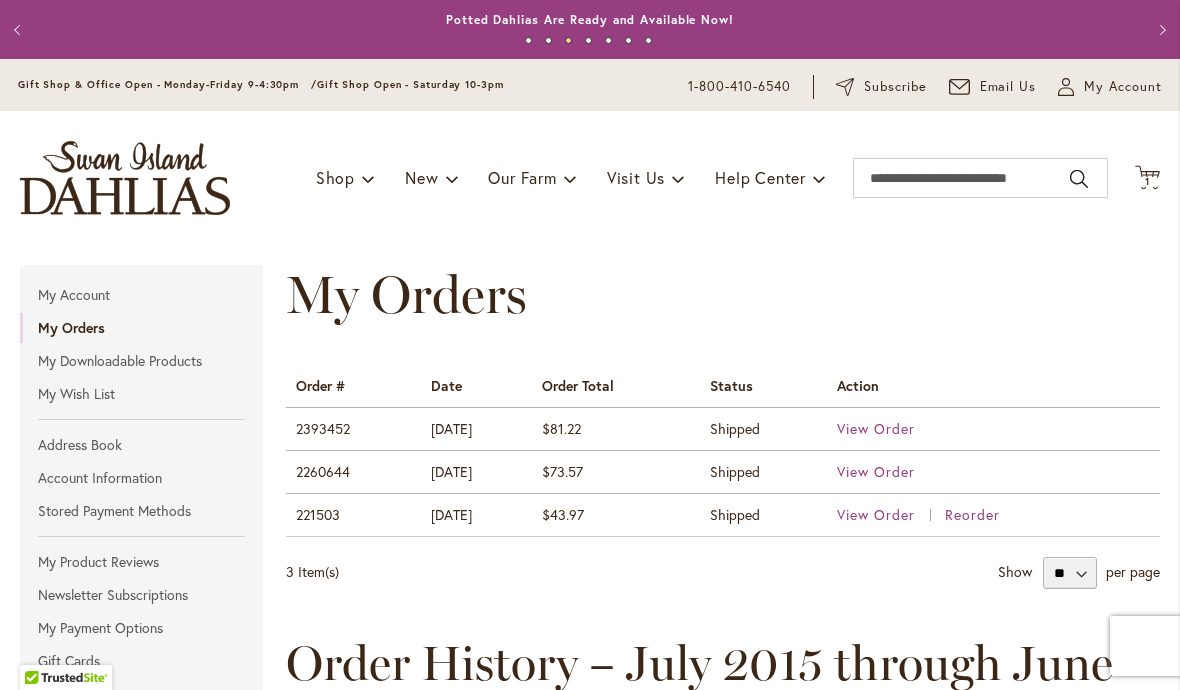 scroll, scrollTop: 0, scrollLeft: 0, axis: both 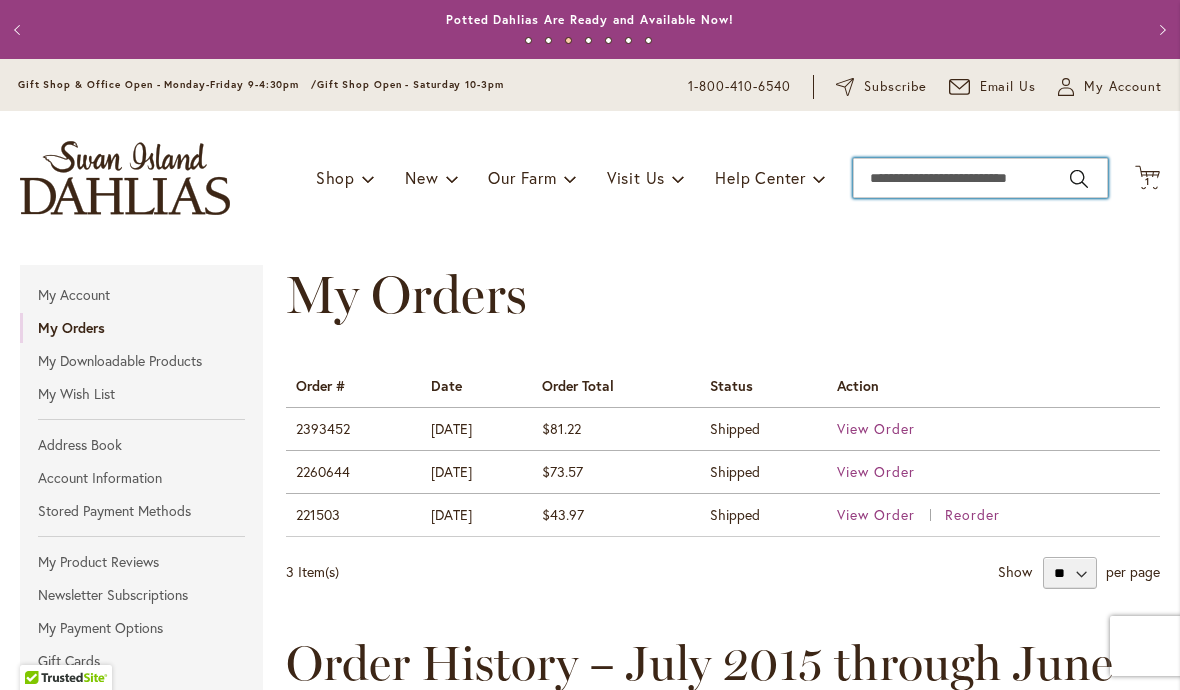 click on "Search" at bounding box center (980, 178) 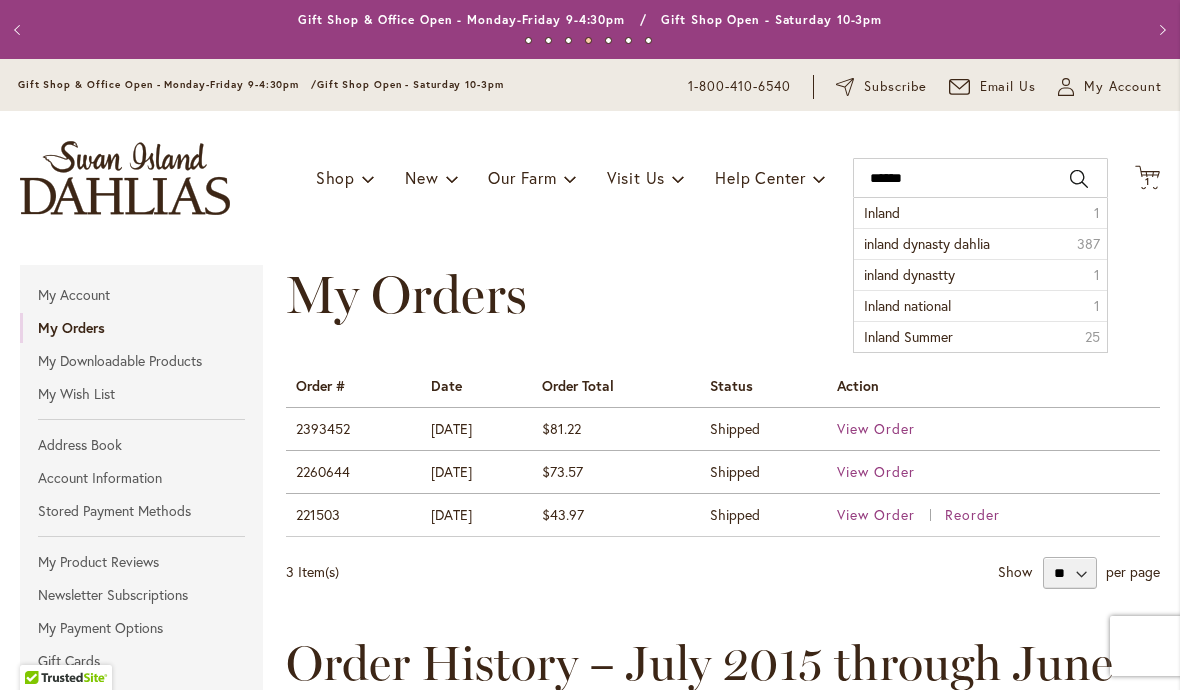 click on "inland dynasty dahlia" at bounding box center [927, 243] 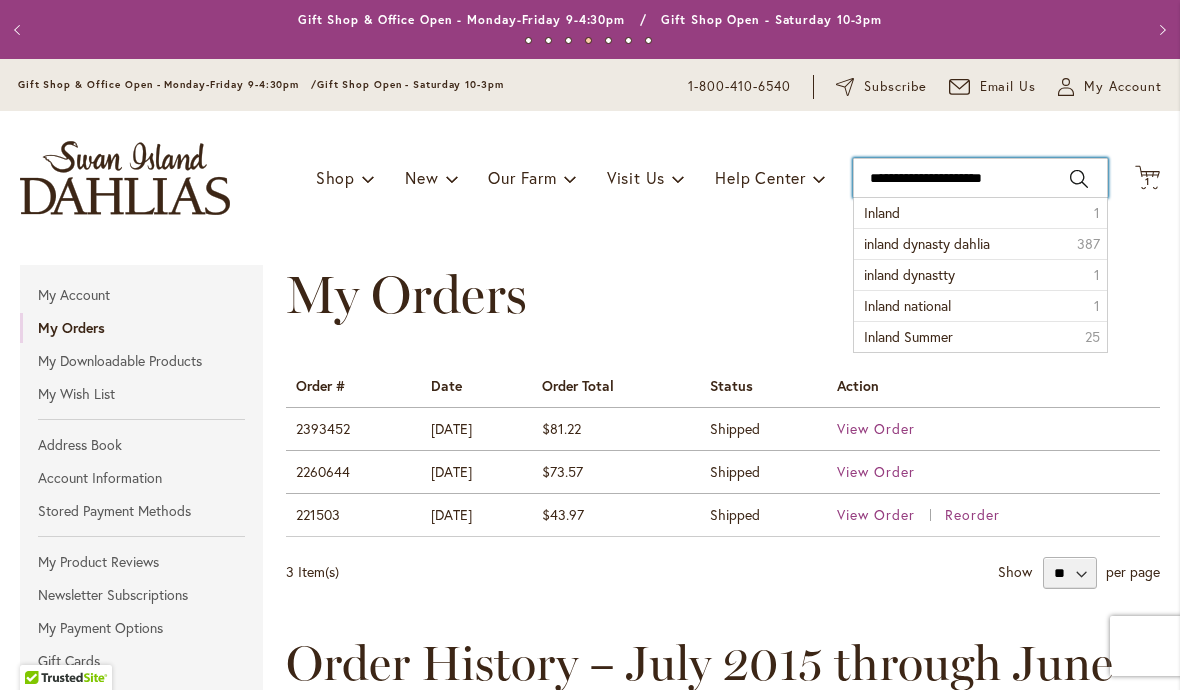 type on "**********" 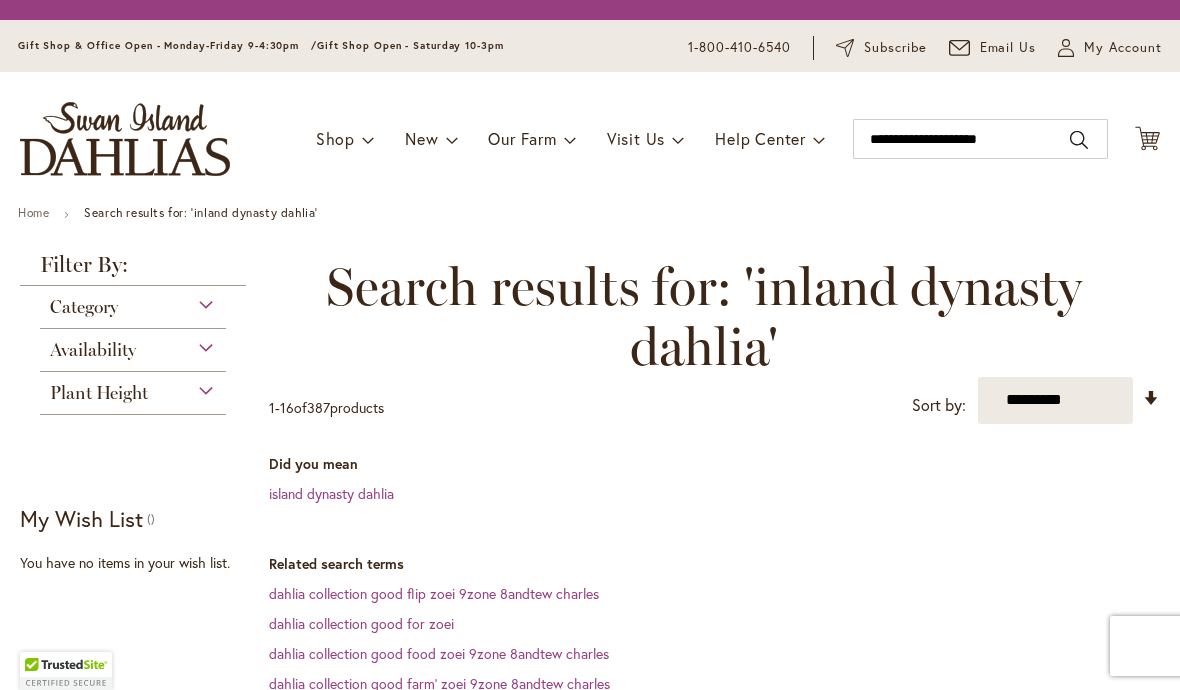 scroll, scrollTop: 0, scrollLeft: 0, axis: both 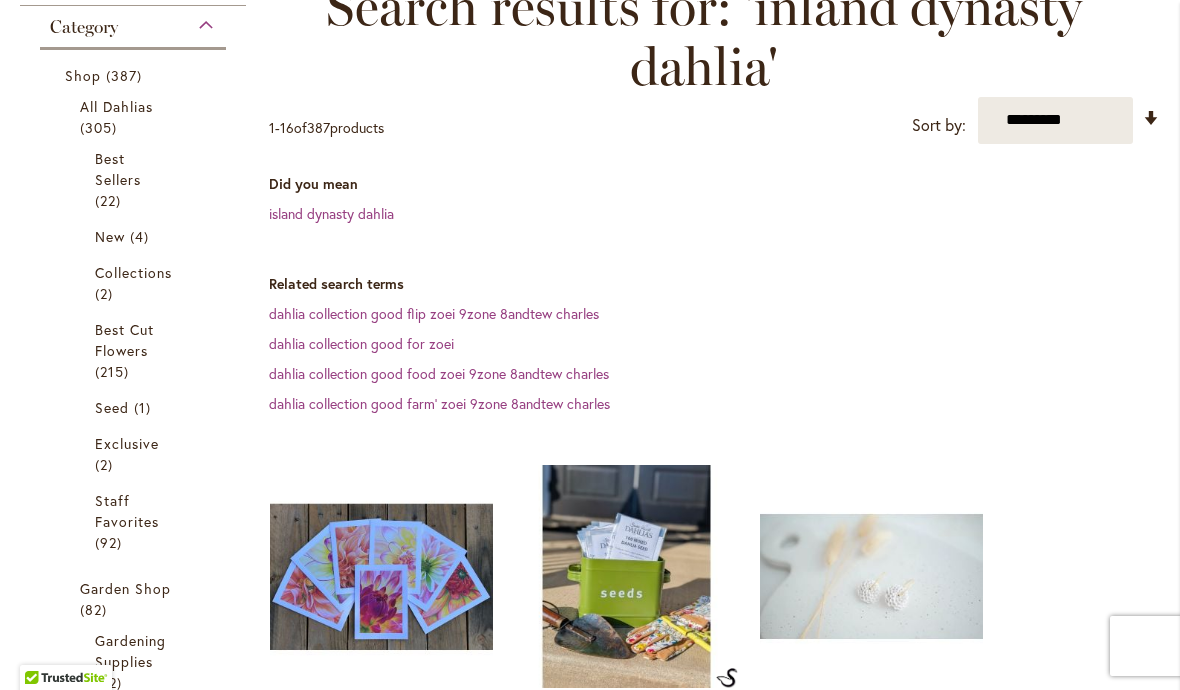 click on "island dynasty dahlia" at bounding box center (331, 213) 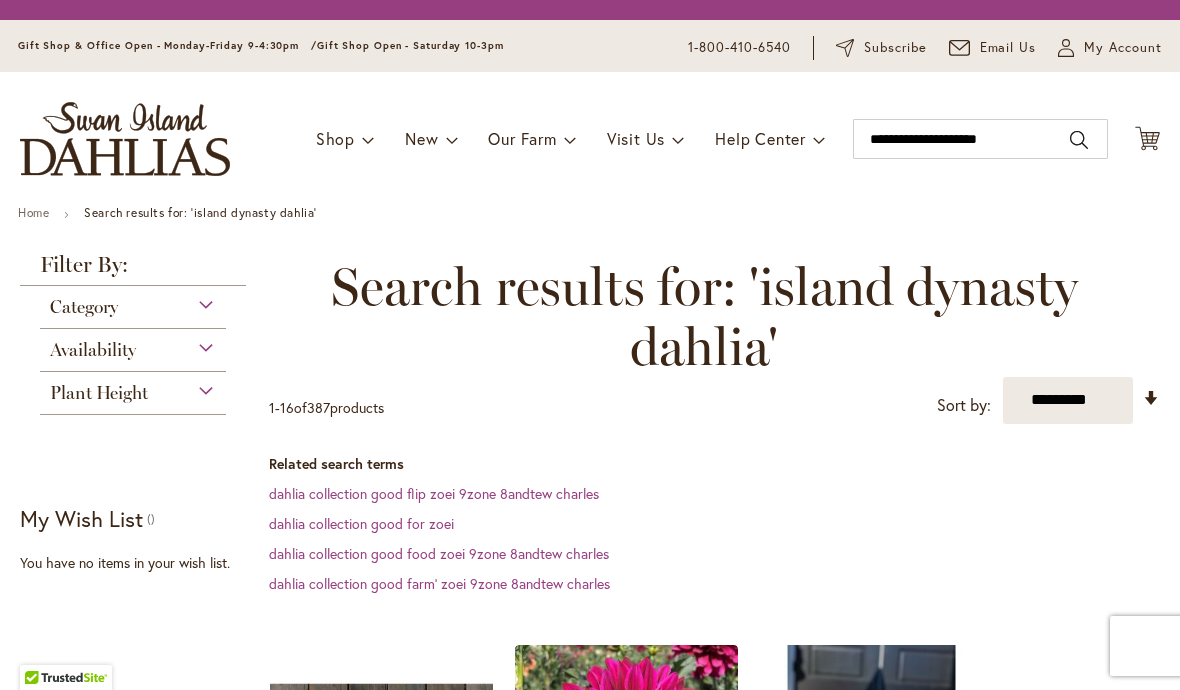 scroll, scrollTop: 0, scrollLeft: 0, axis: both 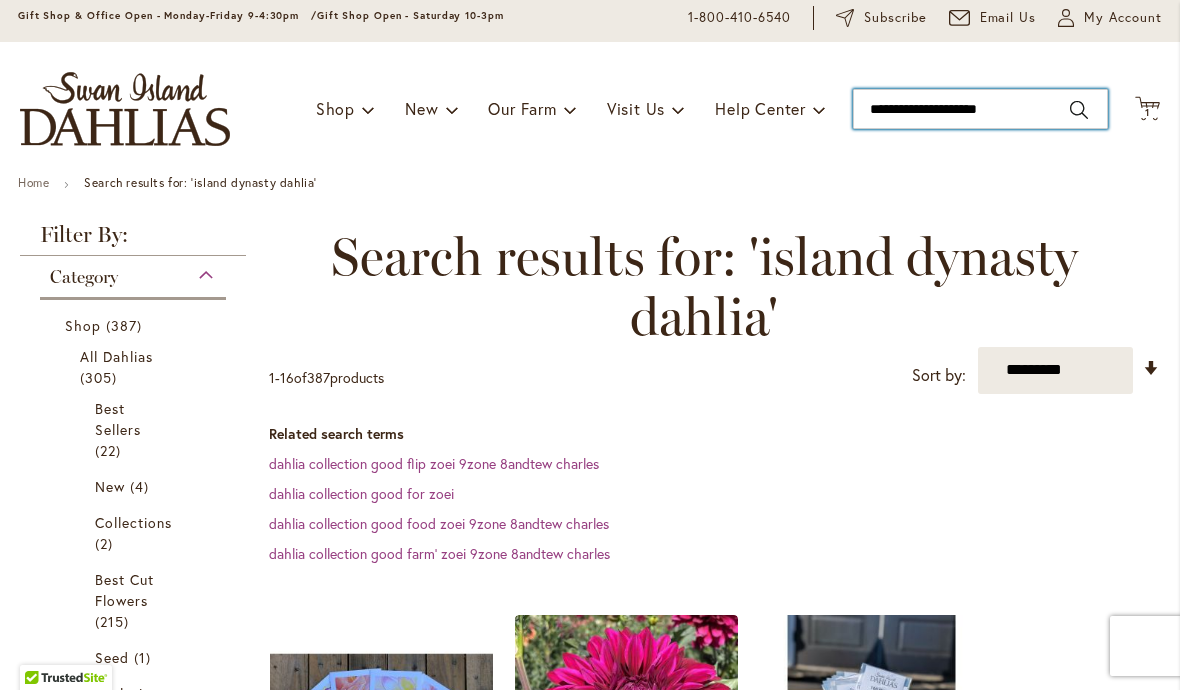 click on "**********" at bounding box center (980, 109) 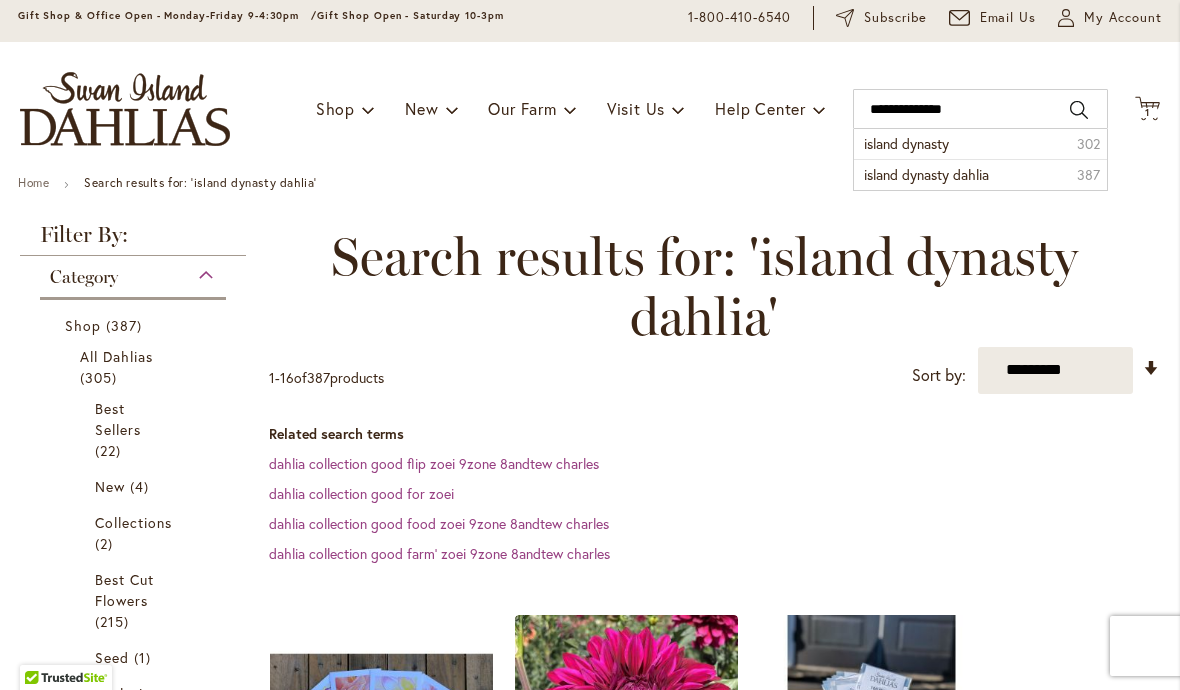 click on "island dynasty" at bounding box center [906, 143] 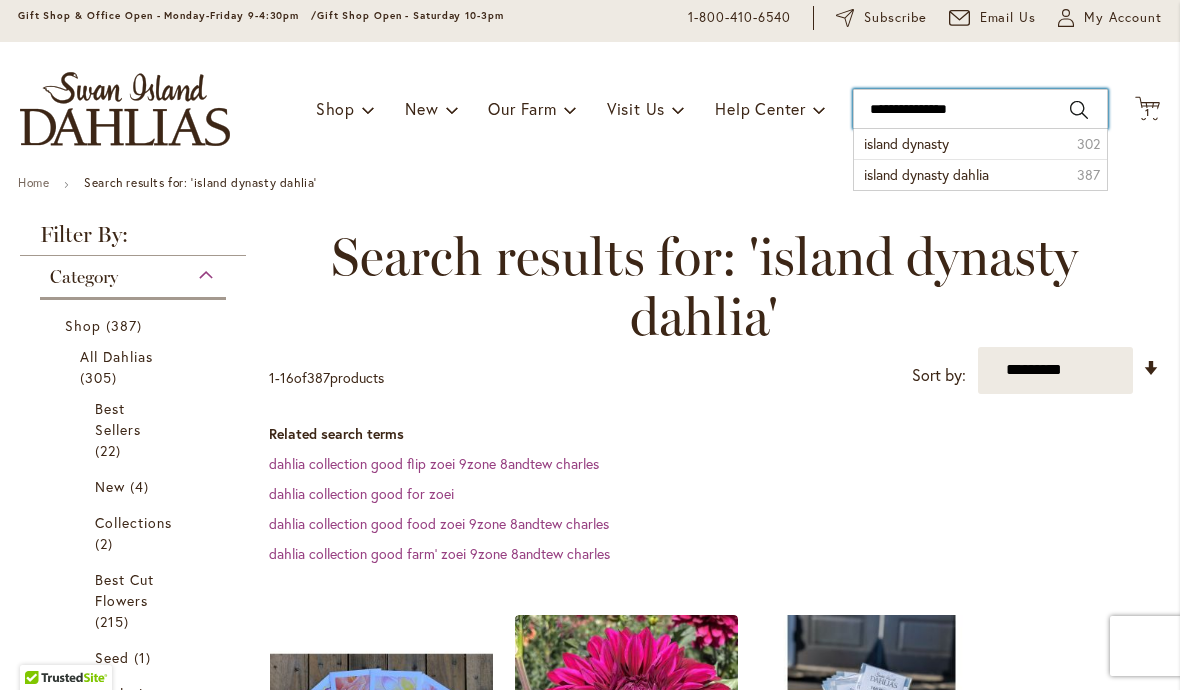 type on "**********" 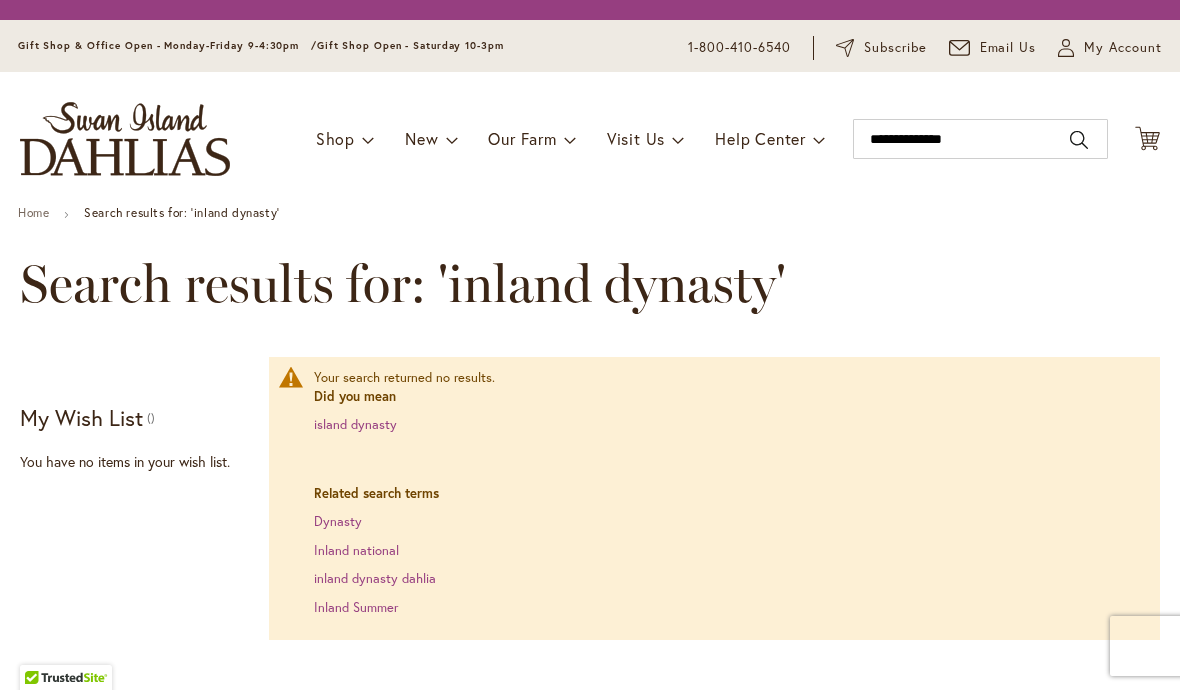 scroll, scrollTop: 0, scrollLeft: 0, axis: both 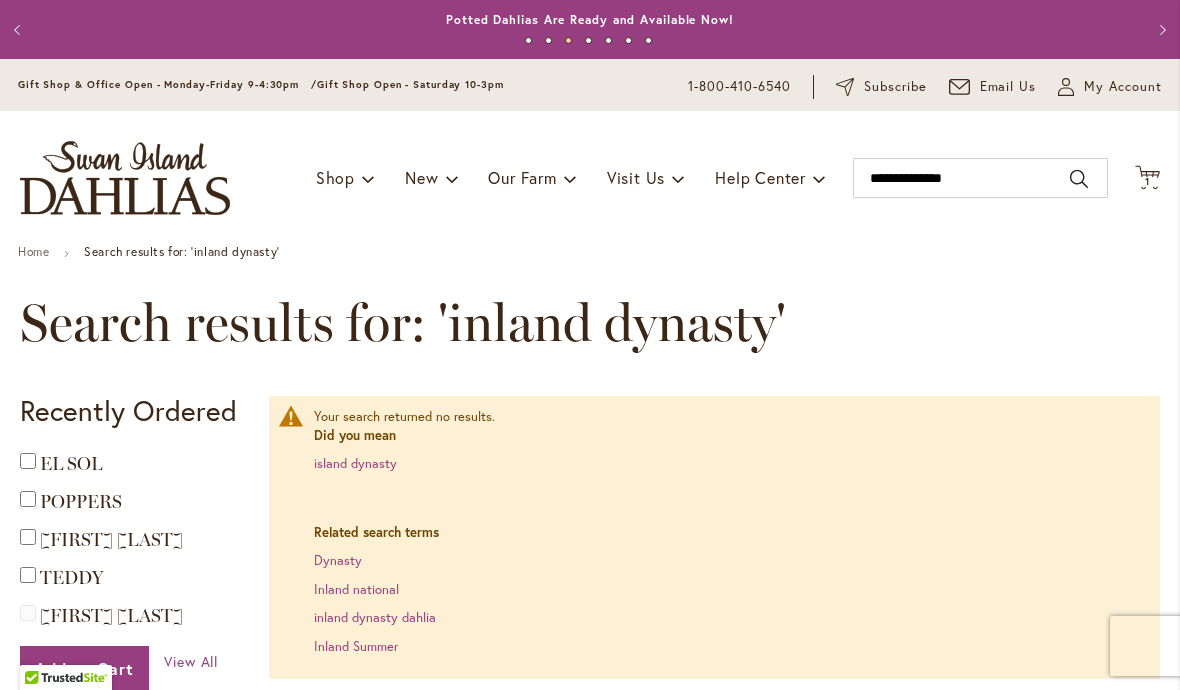 click on "My Account" at bounding box center [1123, 87] 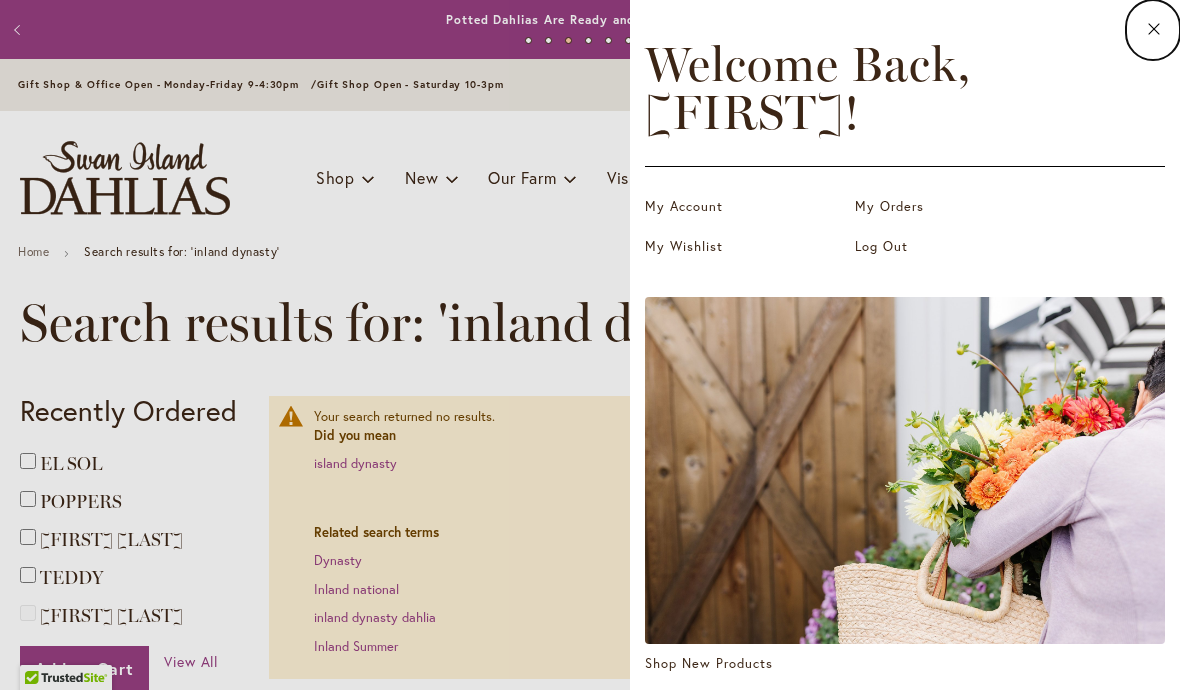 click on "My Orders" at bounding box center (955, 207) 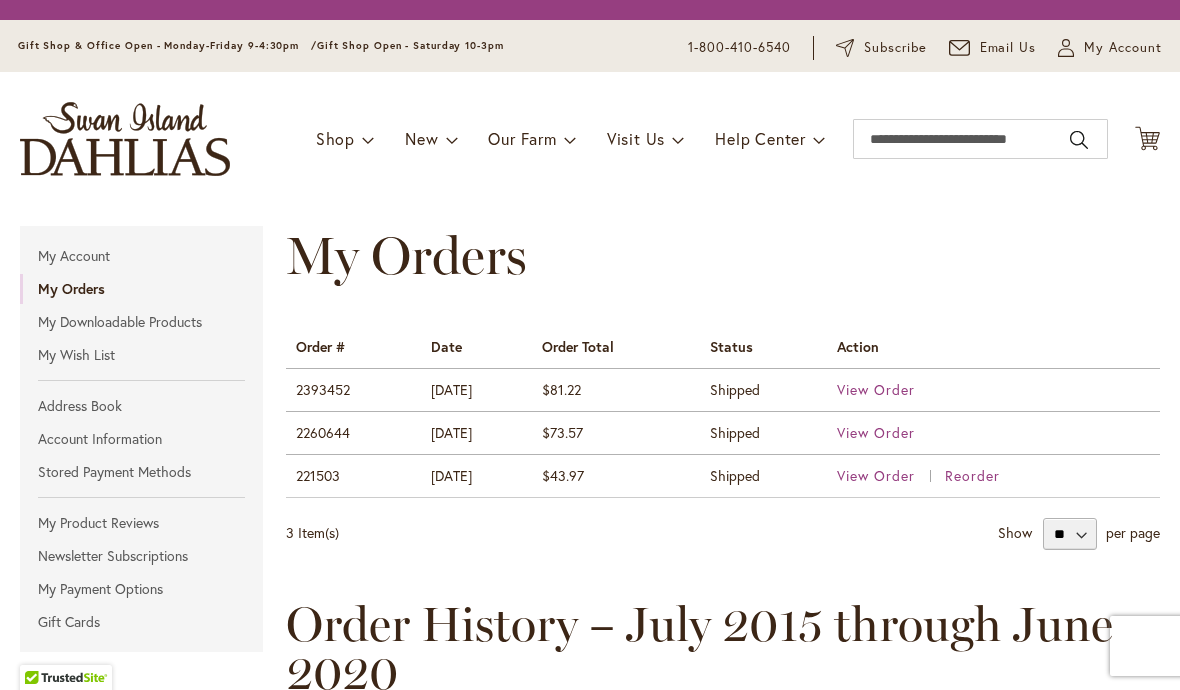 scroll, scrollTop: 0, scrollLeft: 0, axis: both 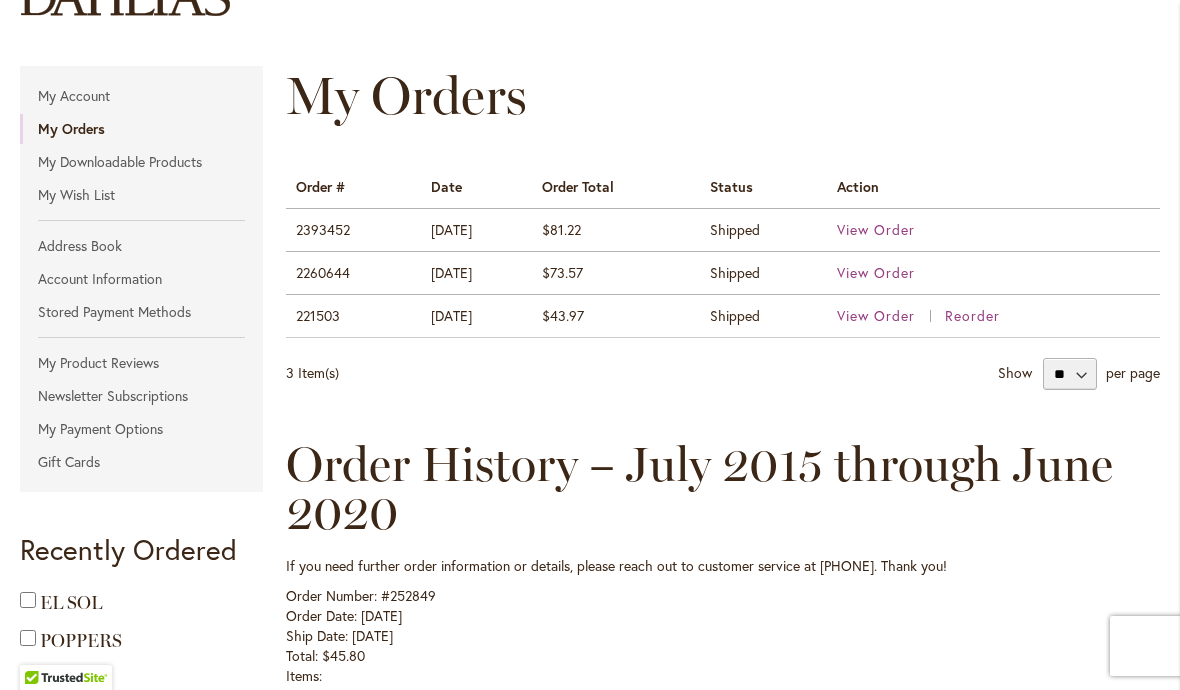click on "View Order" at bounding box center (876, 229) 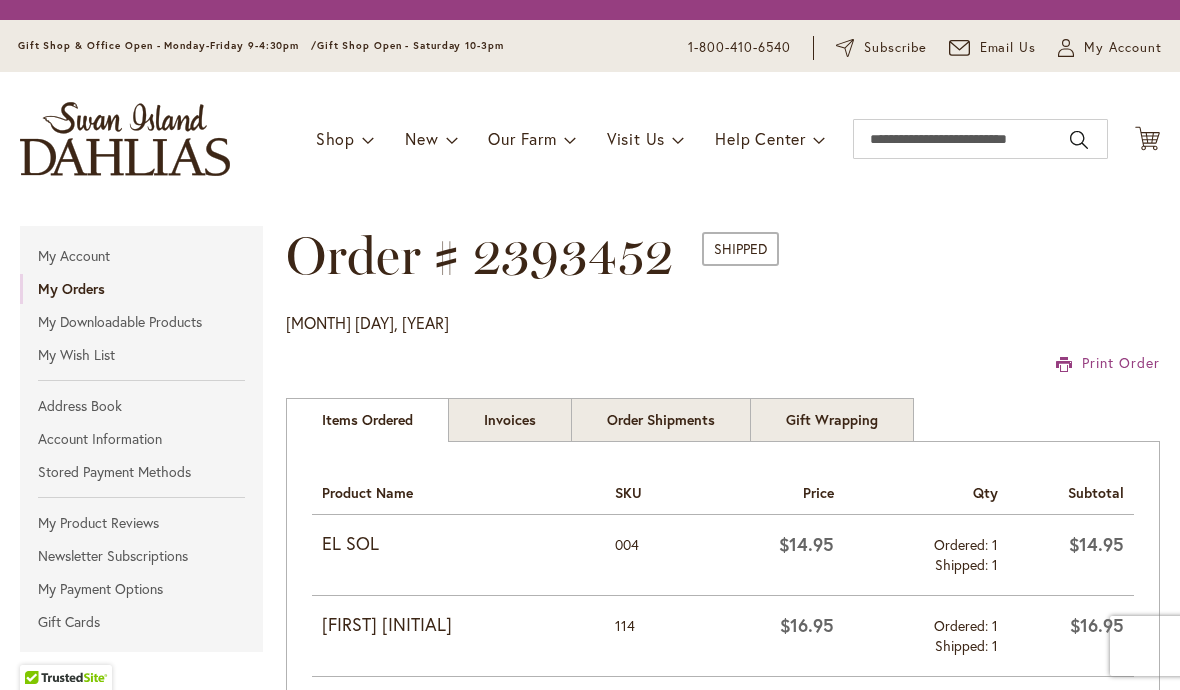 scroll, scrollTop: 0, scrollLeft: 0, axis: both 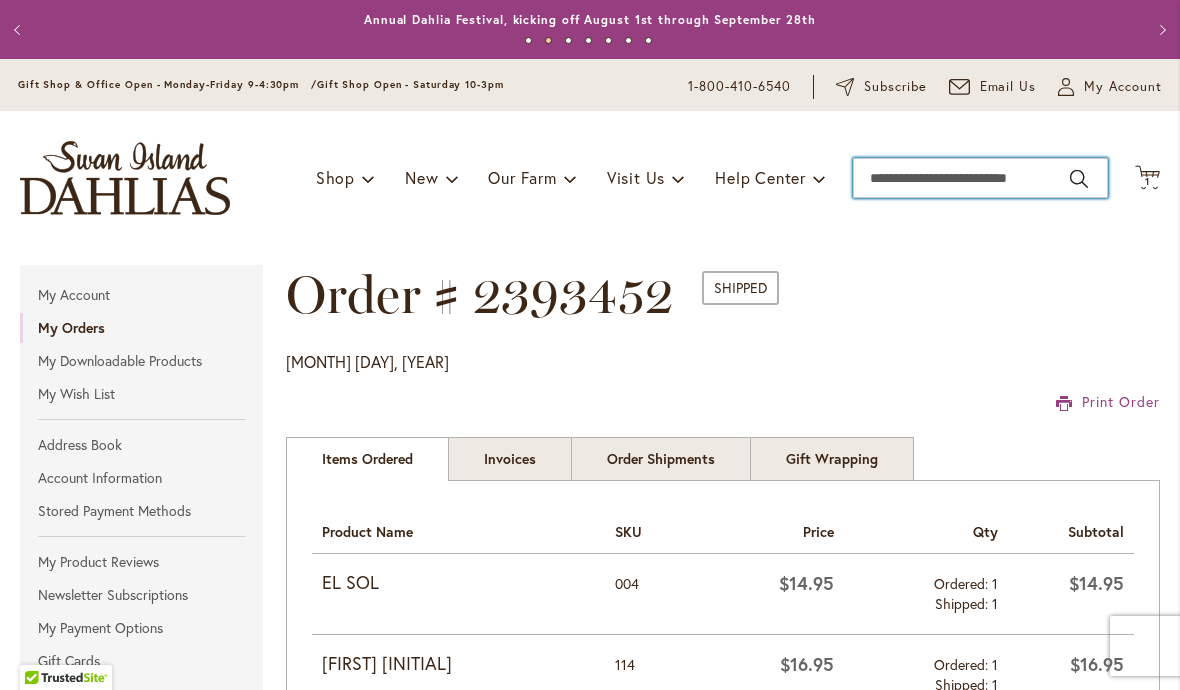 click on "Search" at bounding box center (980, 178) 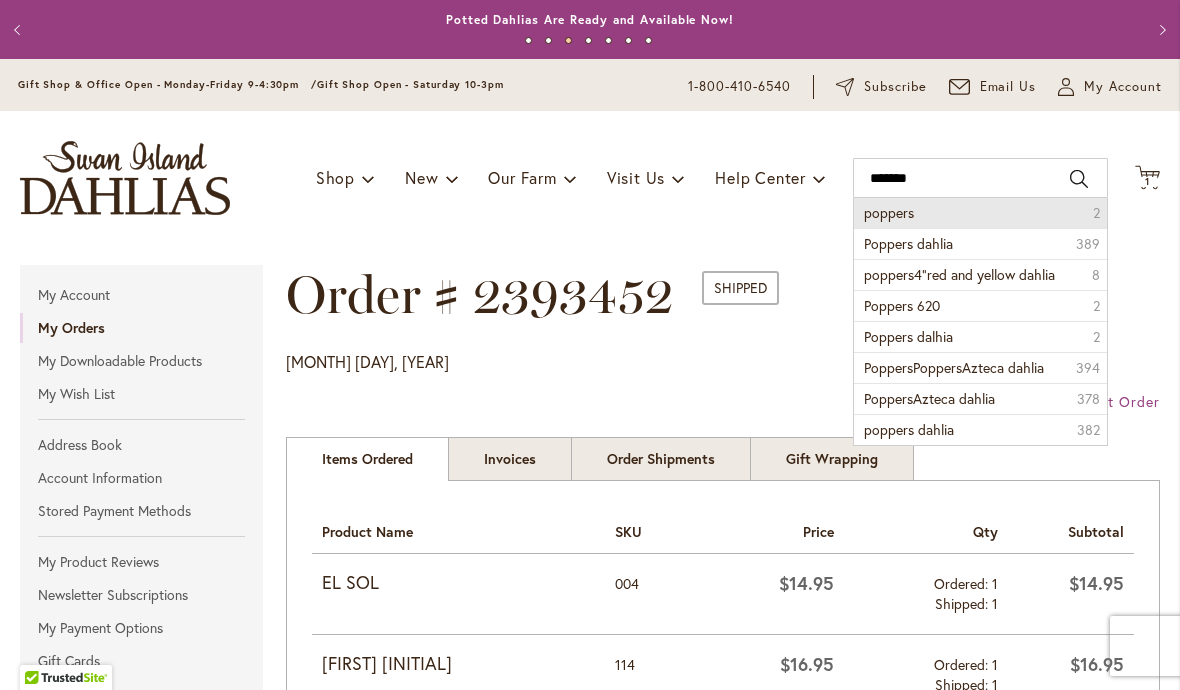 click on "poppers 2" at bounding box center [980, 213] 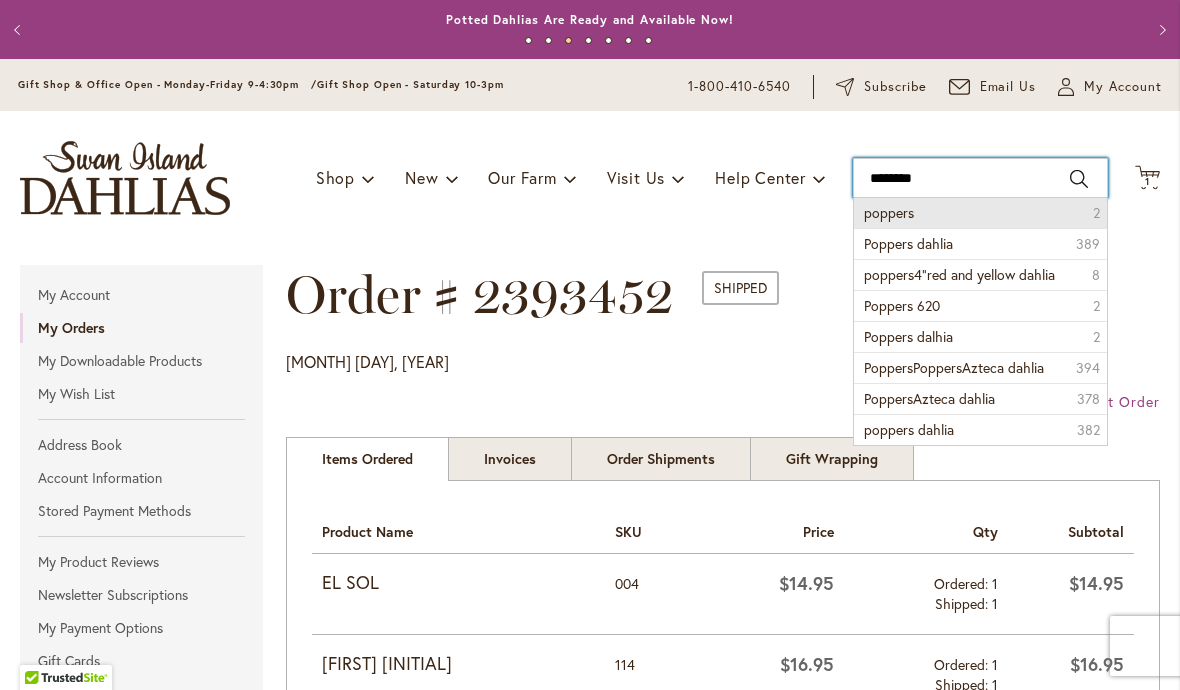 type on "*******" 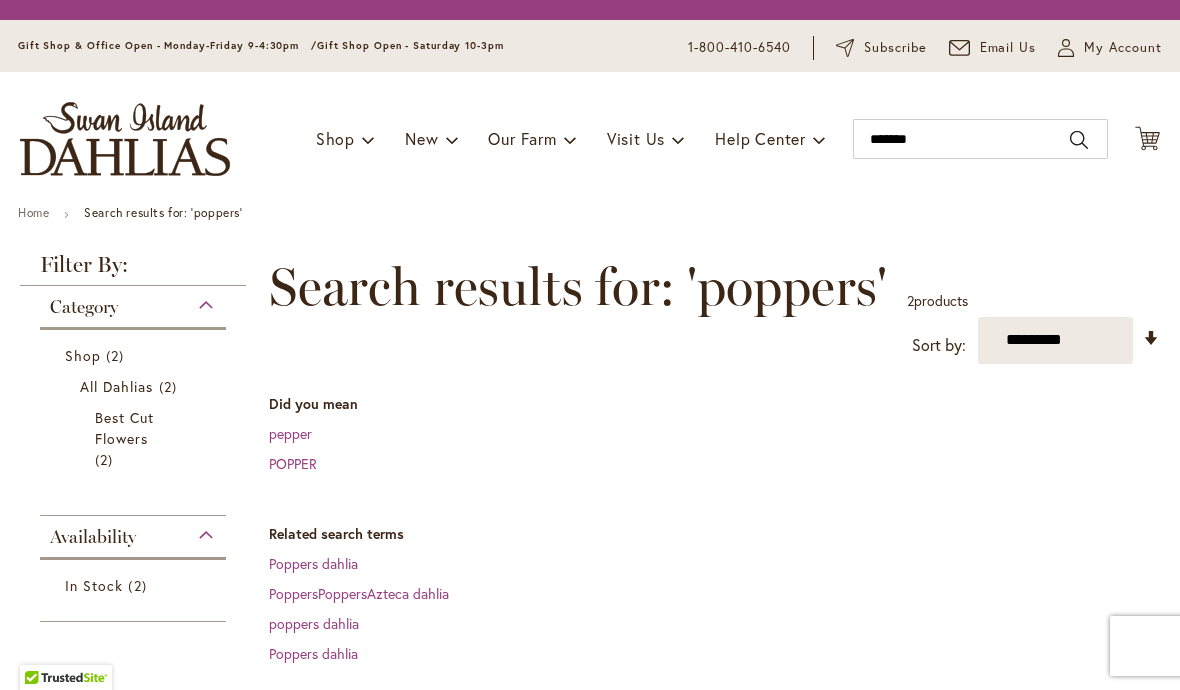 scroll, scrollTop: 0, scrollLeft: 0, axis: both 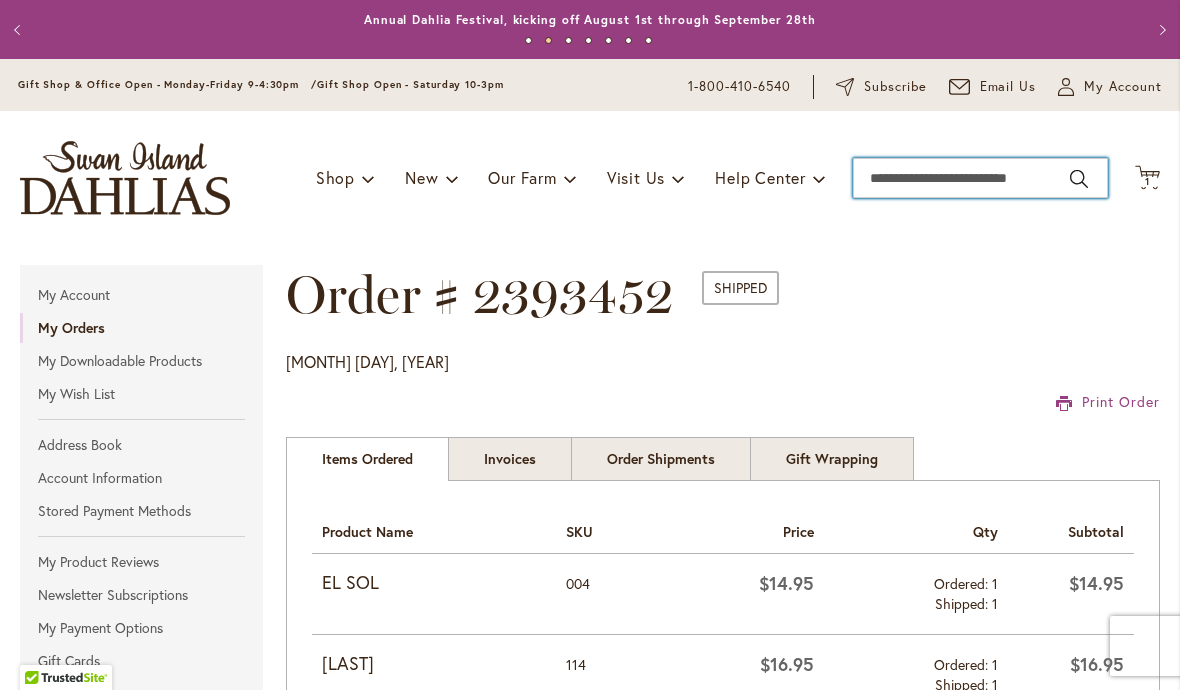 click on "Search" at bounding box center [980, 178] 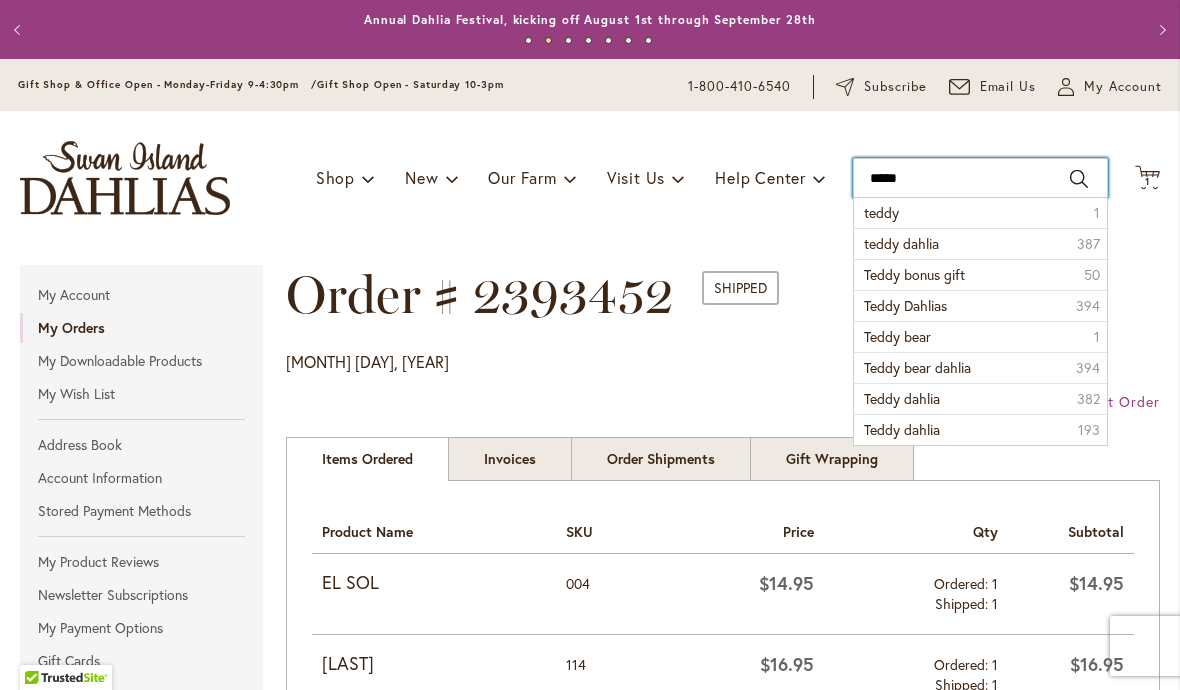 click on "*****" at bounding box center [980, 178] 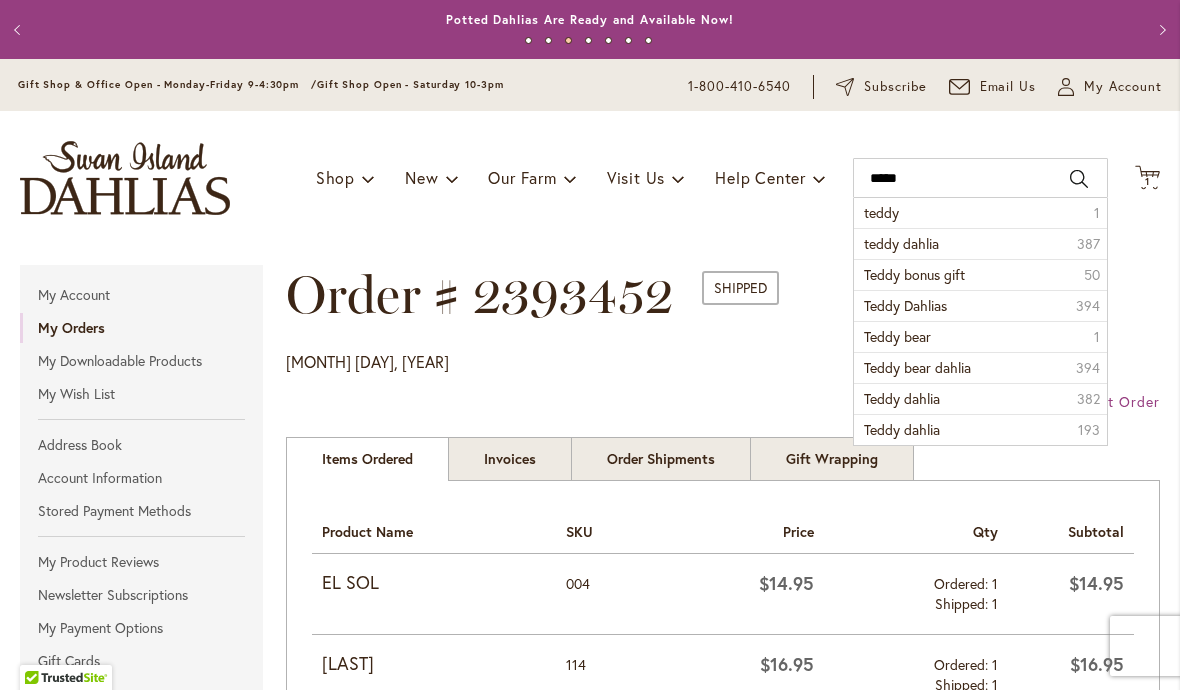 click on "Search" at bounding box center [1079, 179] 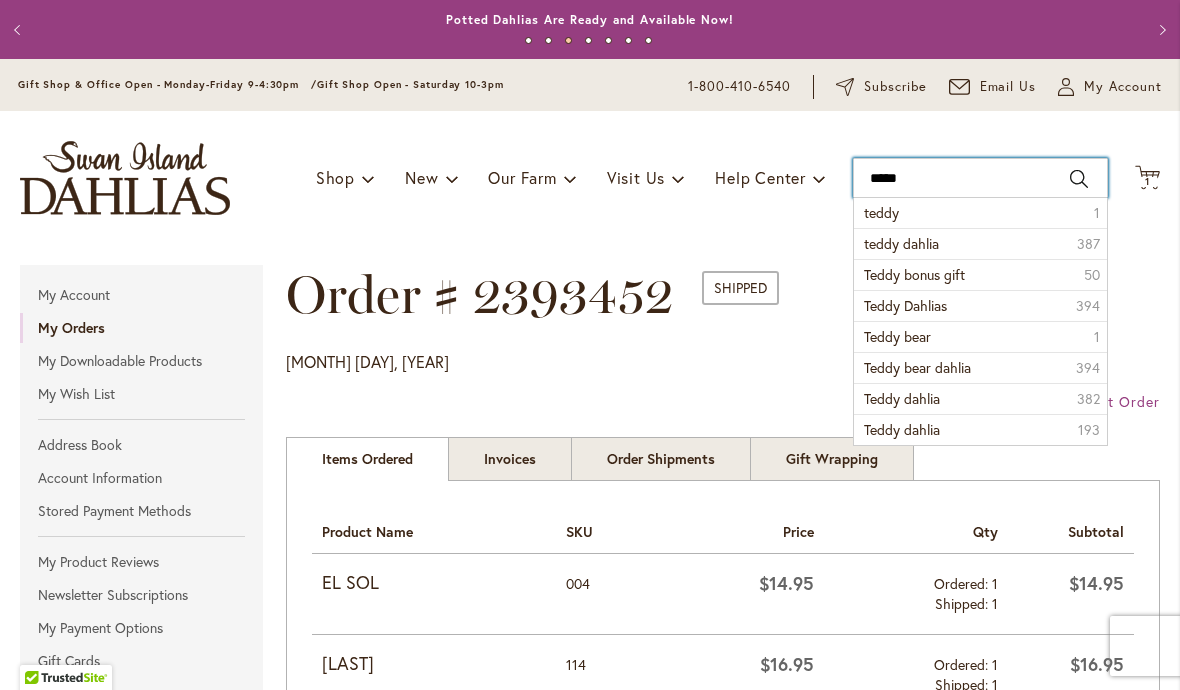 type on "*****" 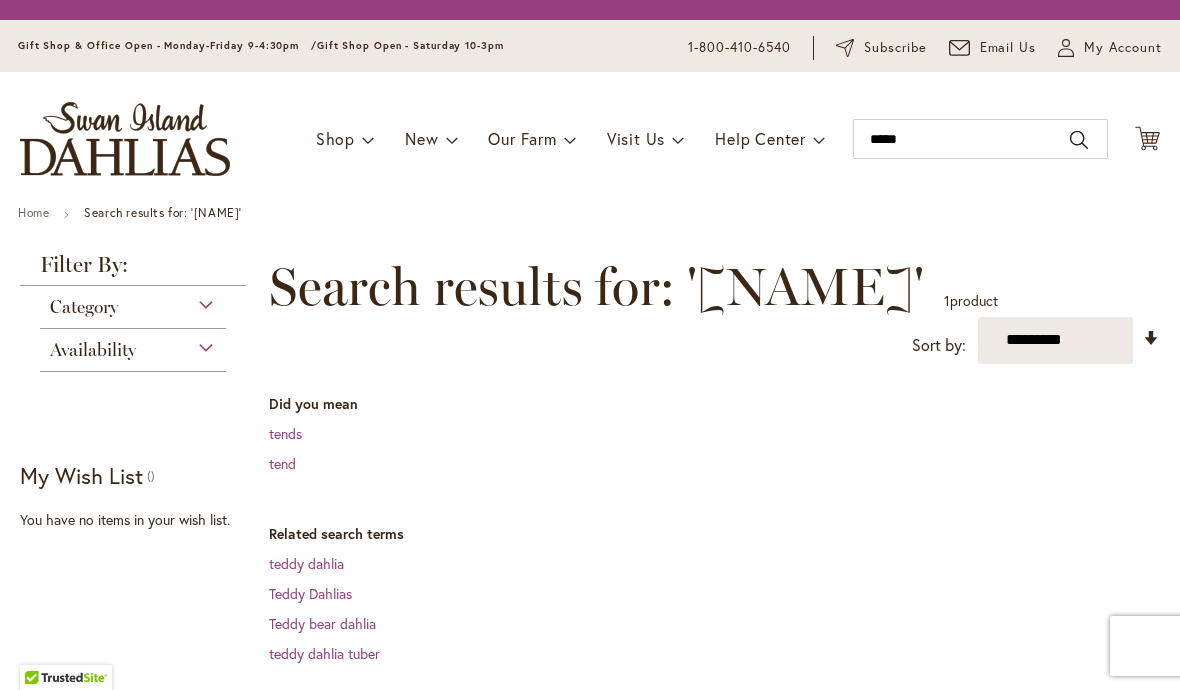 scroll, scrollTop: 0, scrollLeft: 0, axis: both 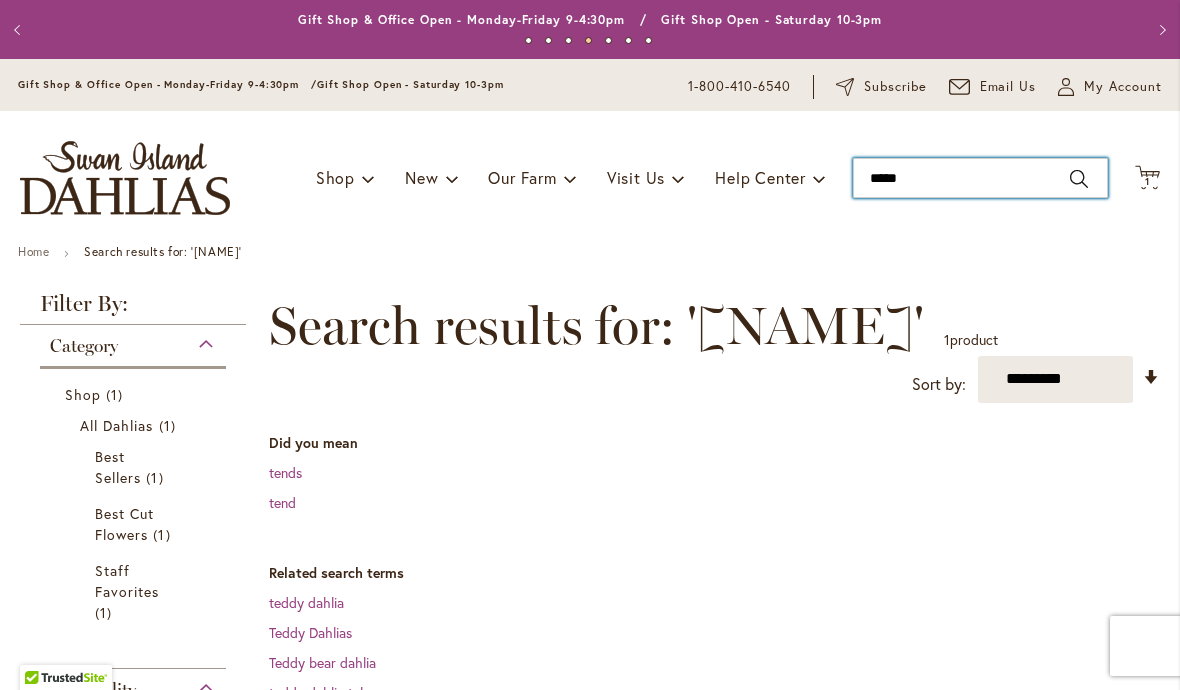 click on "*****" at bounding box center [980, 178] 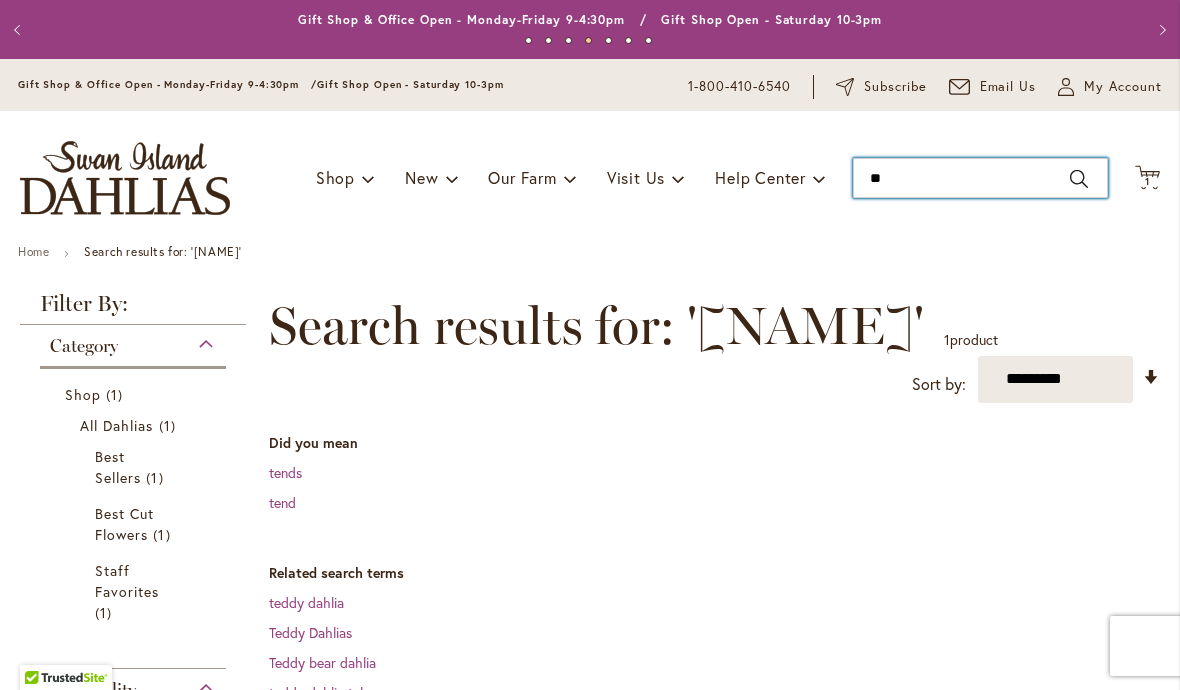 type on "*" 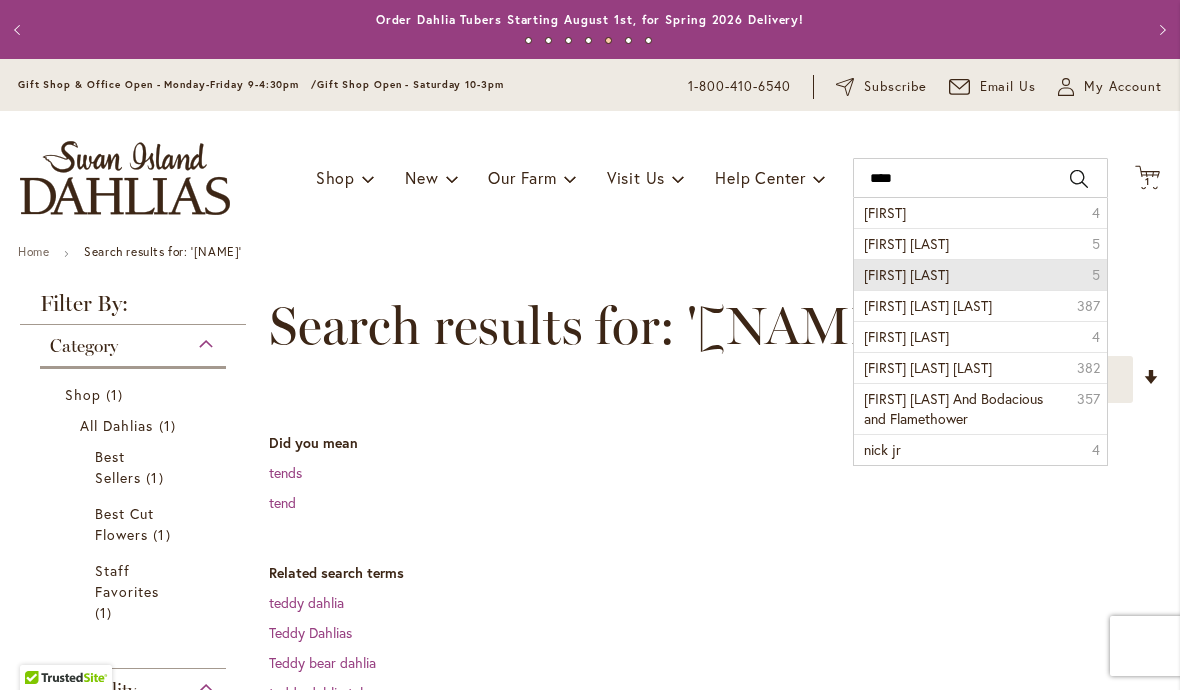 click on "Nick Sr. 5" at bounding box center [980, 274] 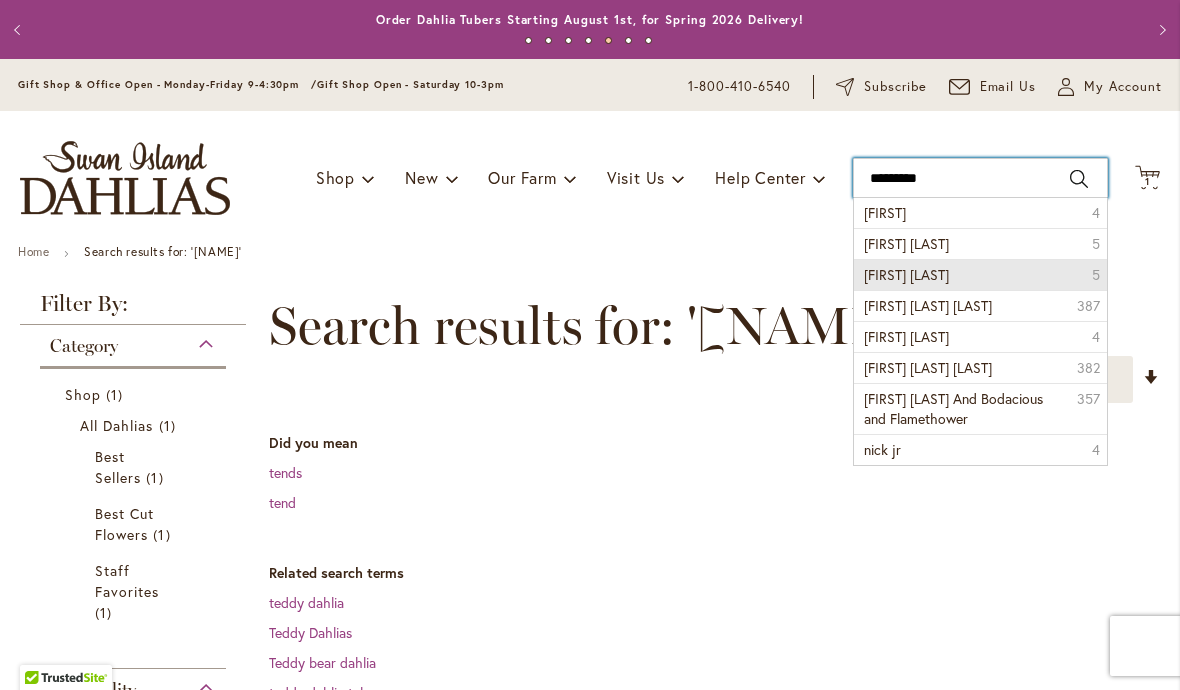 type on "********" 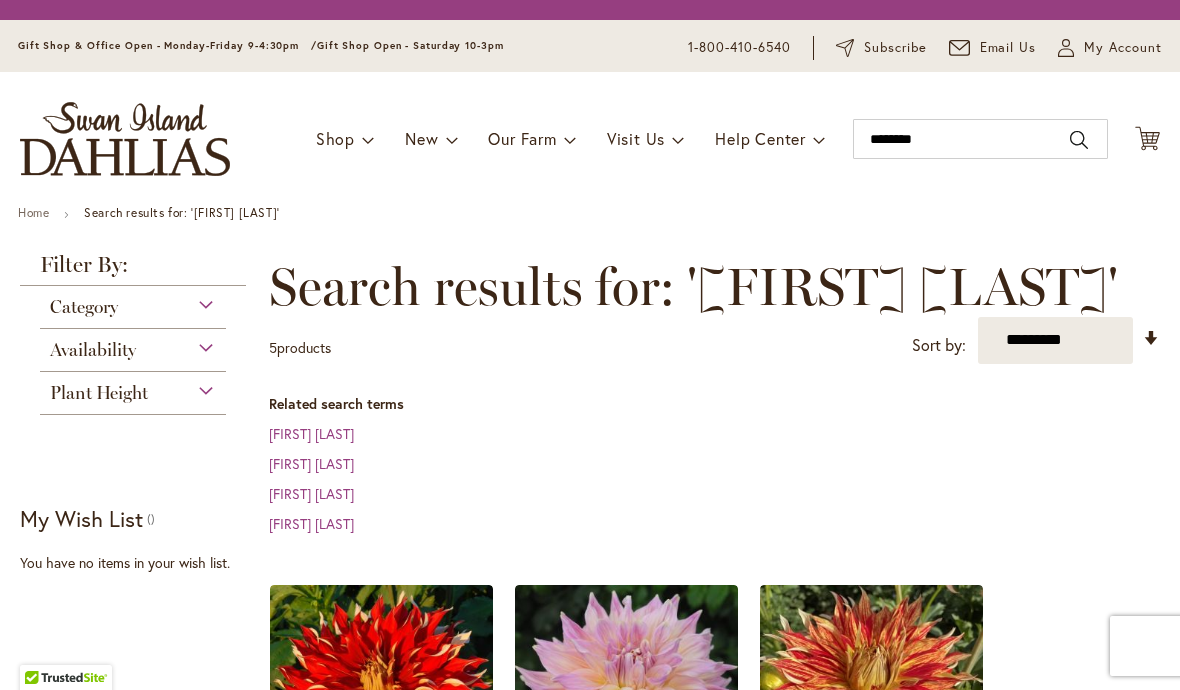 scroll, scrollTop: 0, scrollLeft: 0, axis: both 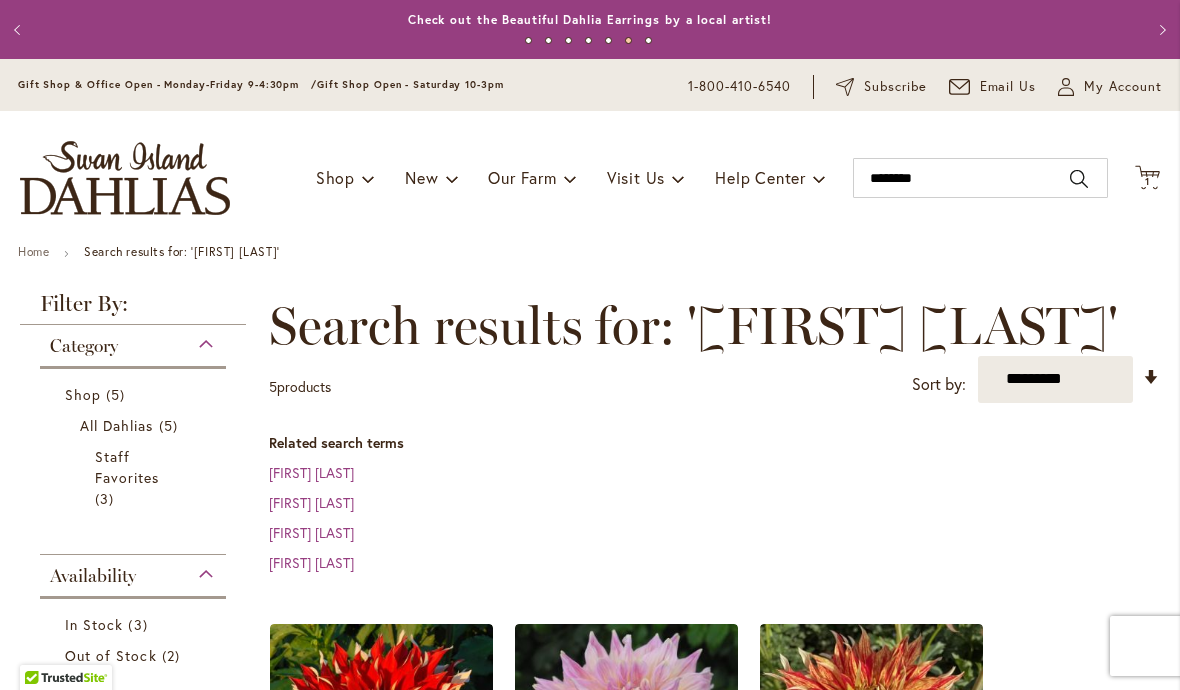 click on "1
1
items" at bounding box center [1148, 182] 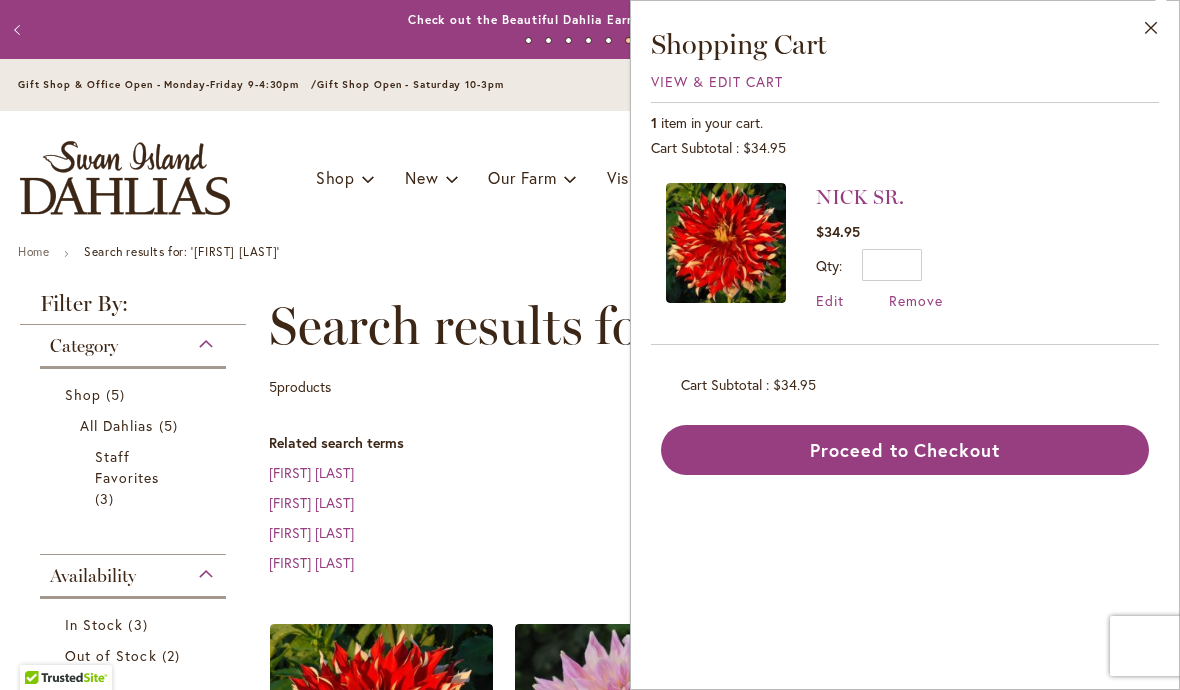 click on "Close" at bounding box center [1151, 32] 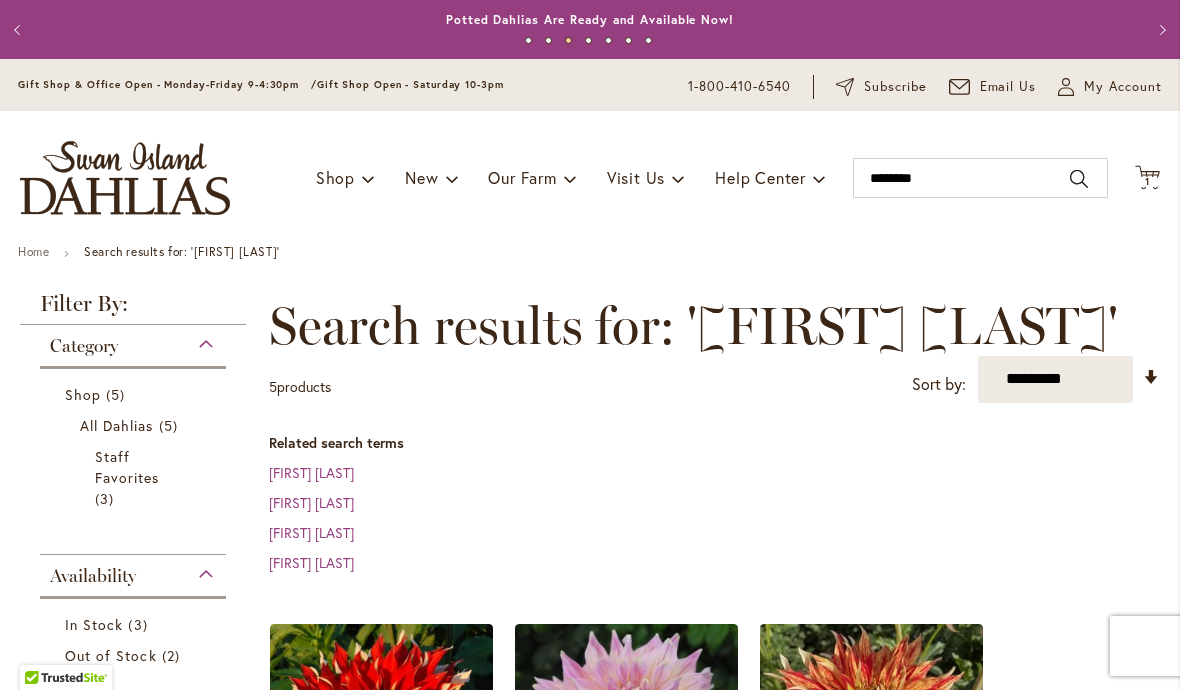 scroll, scrollTop: 0, scrollLeft: 0, axis: both 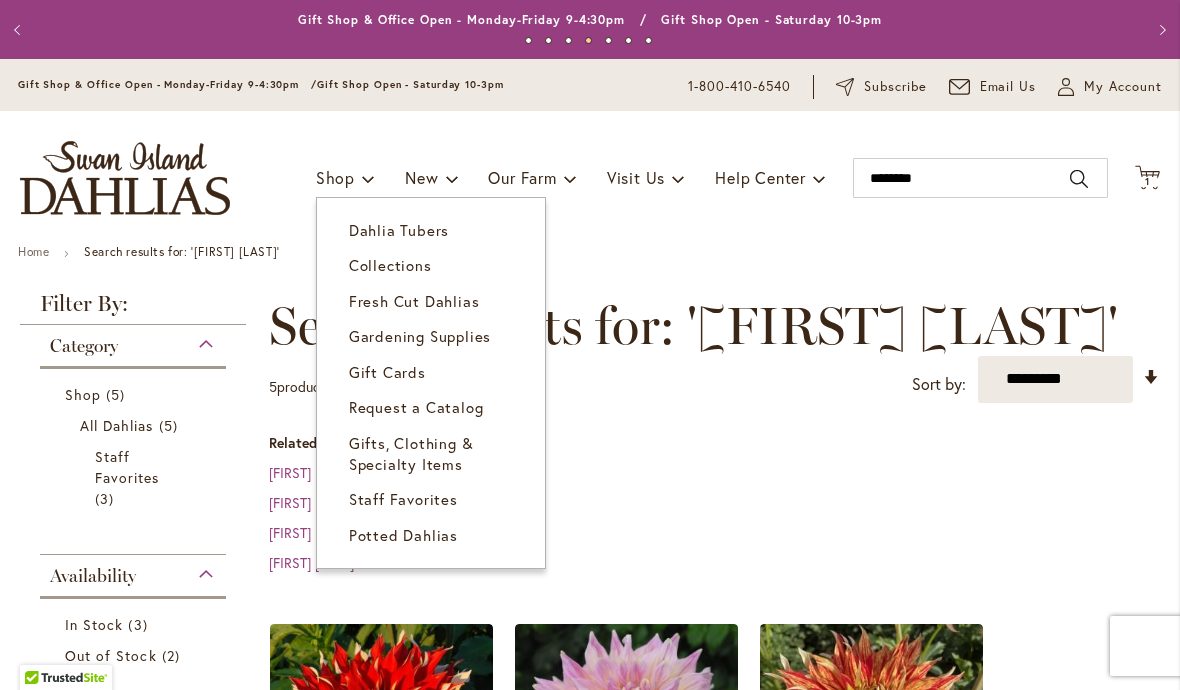 click on "Dahlia Tubers" at bounding box center (431, 230) 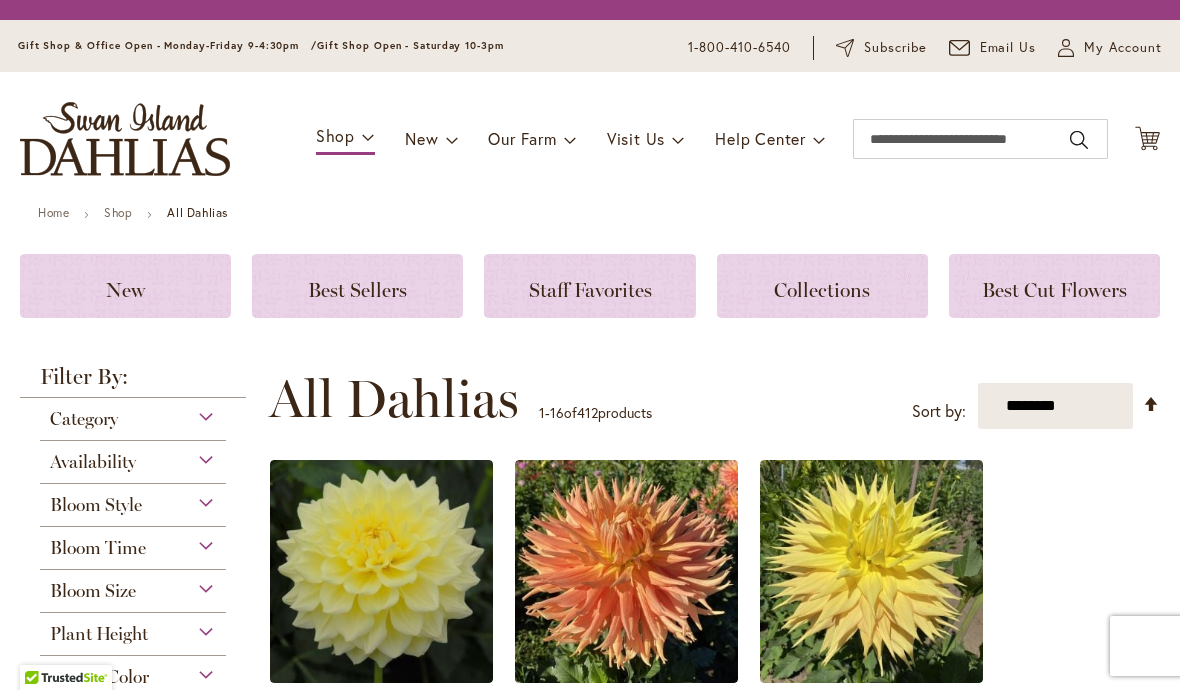 scroll, scrollTop: 0, scrollLeft: 0, axis: both 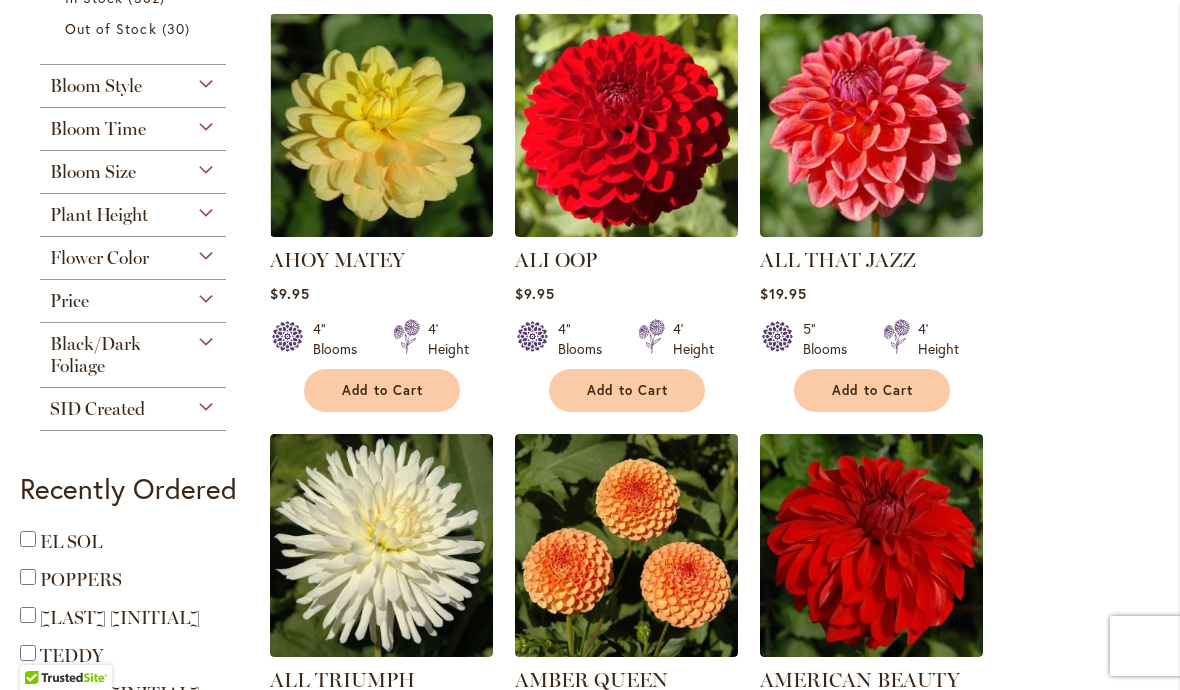 click on "Add to Cart" at bounding box center [873, 390] 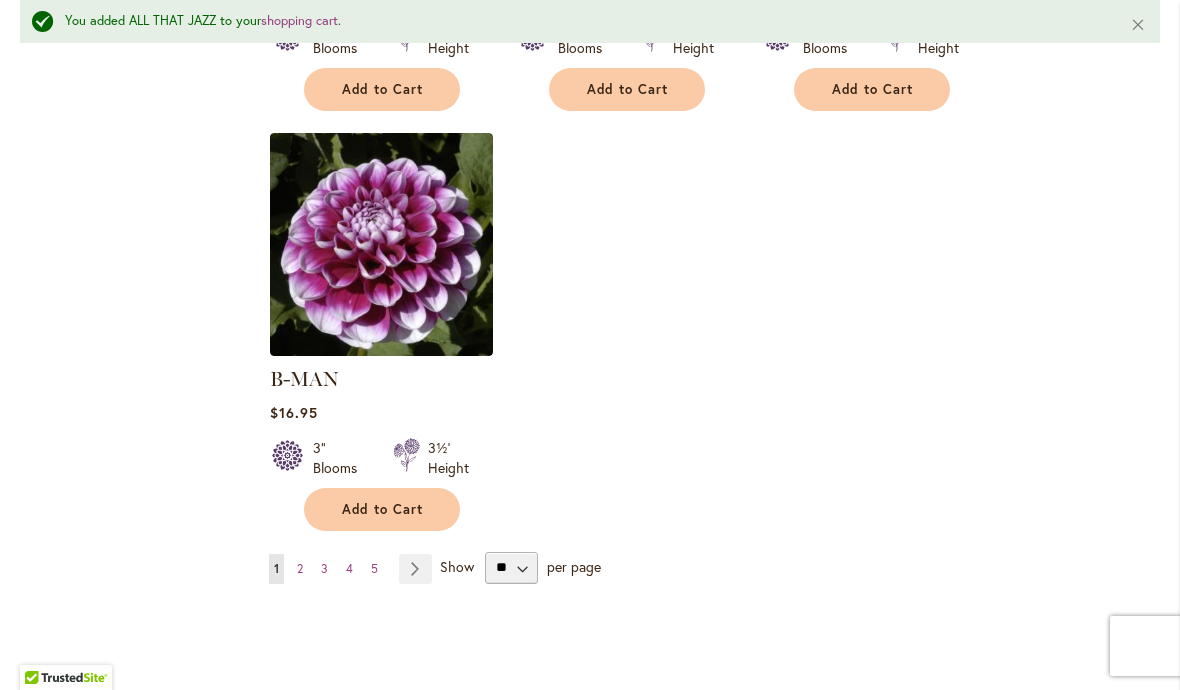 scroll, scrollTop: 2526, scrollLeft: 0, axis: vertical 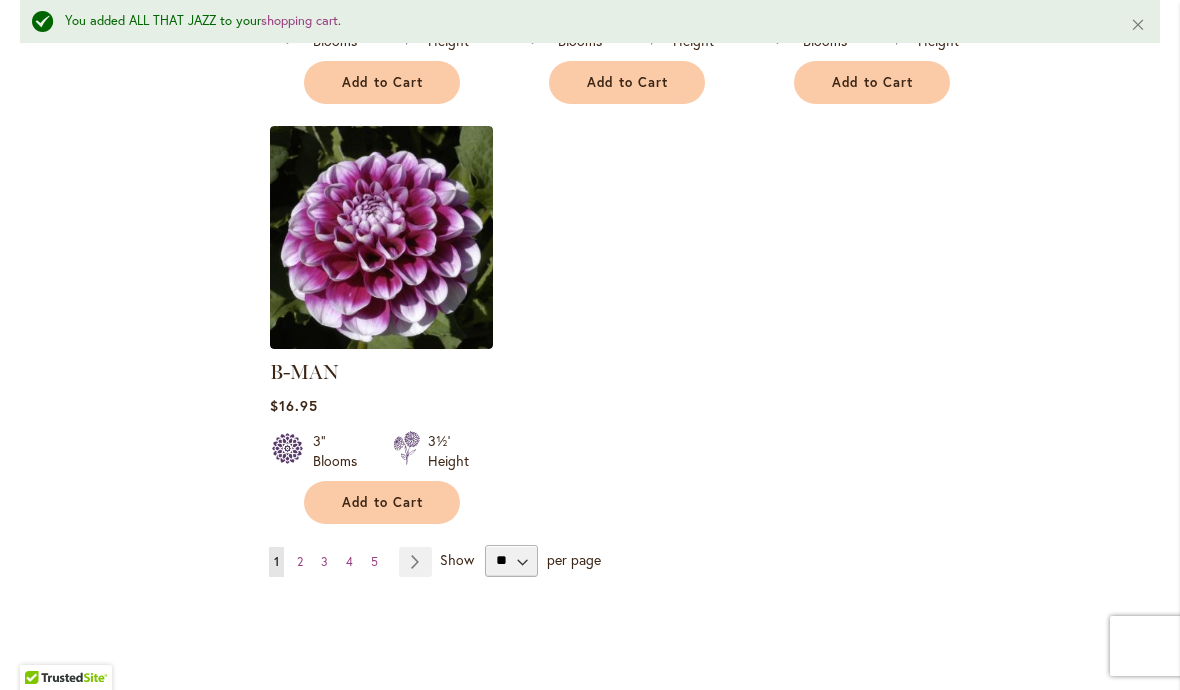 click on "Page
Next" at bounding box center [415, 562] 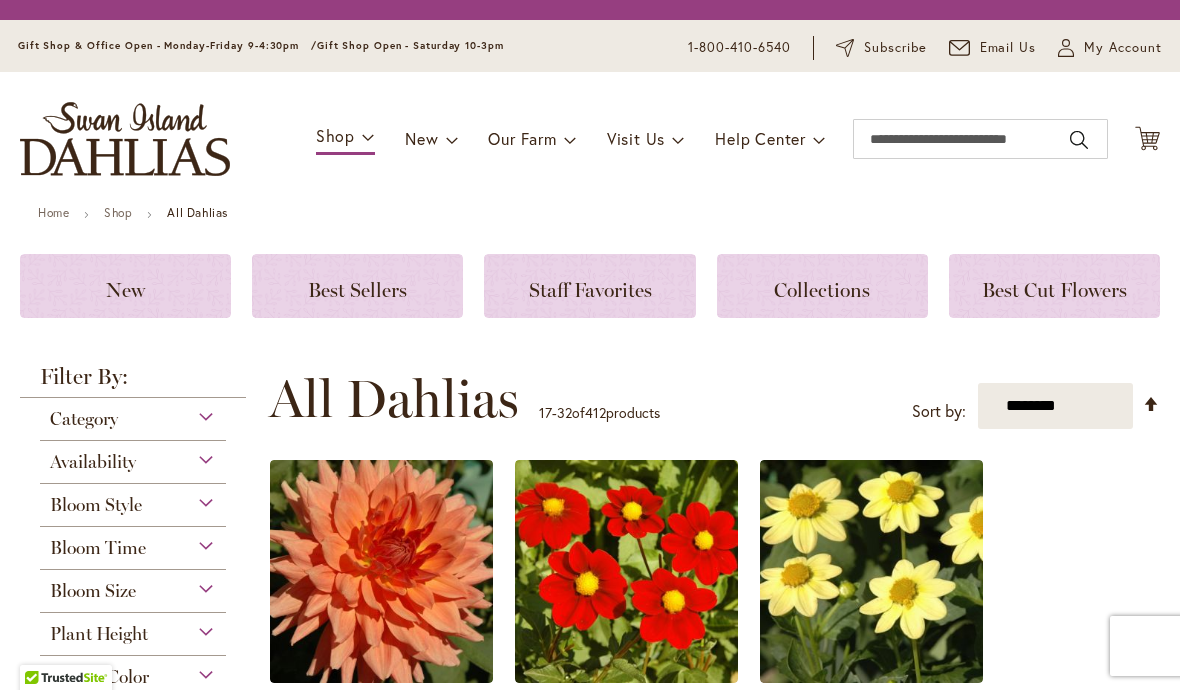 scroll, scrollTop: 0, scrollLeft: 0, axis: both 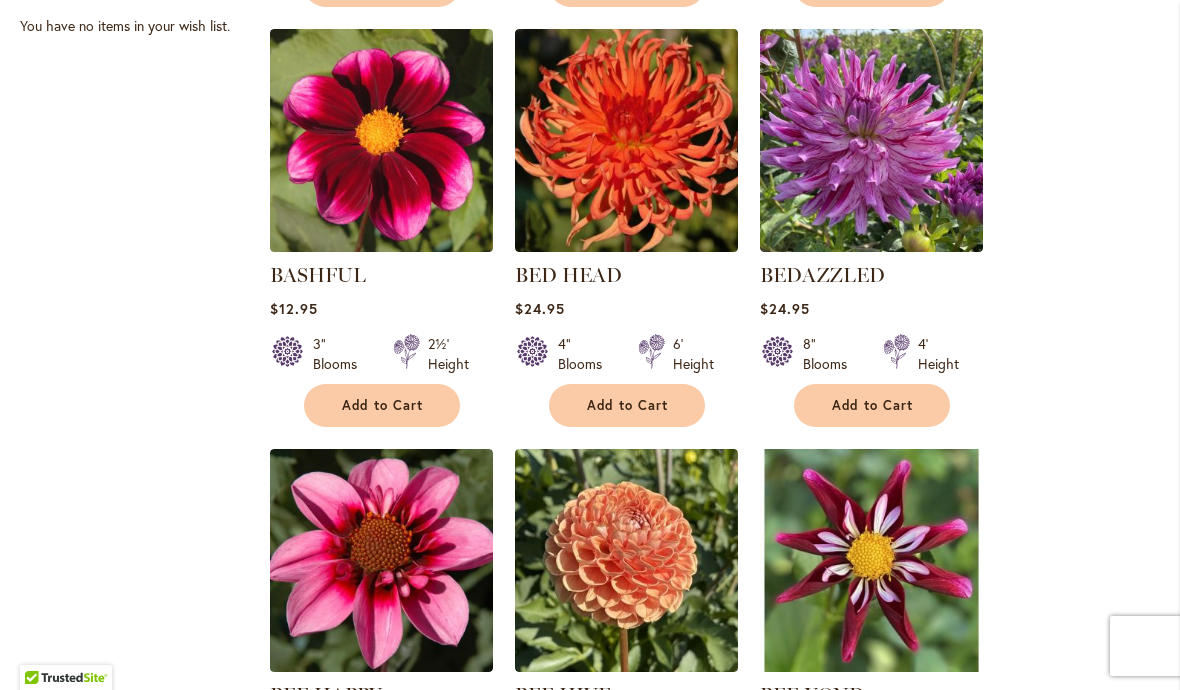click on "Add to Cart" at bounding box center (873, 405) 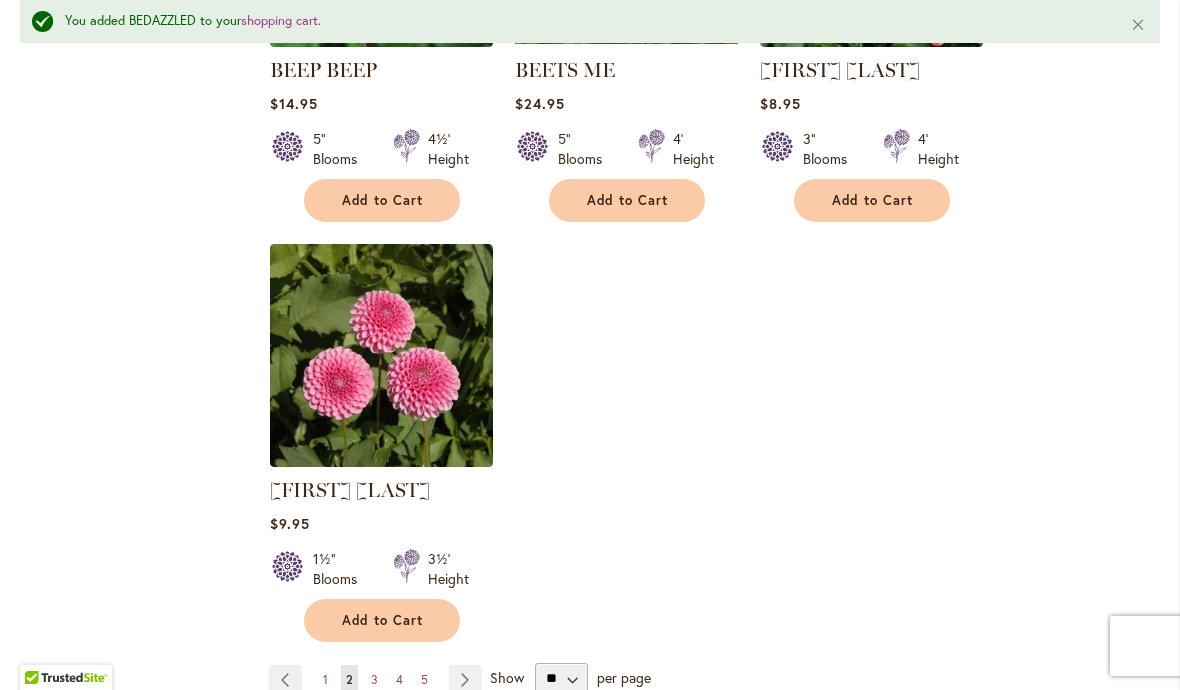 scroll, scrollTop: 2435, scrollLeft: 0, axis: vertical 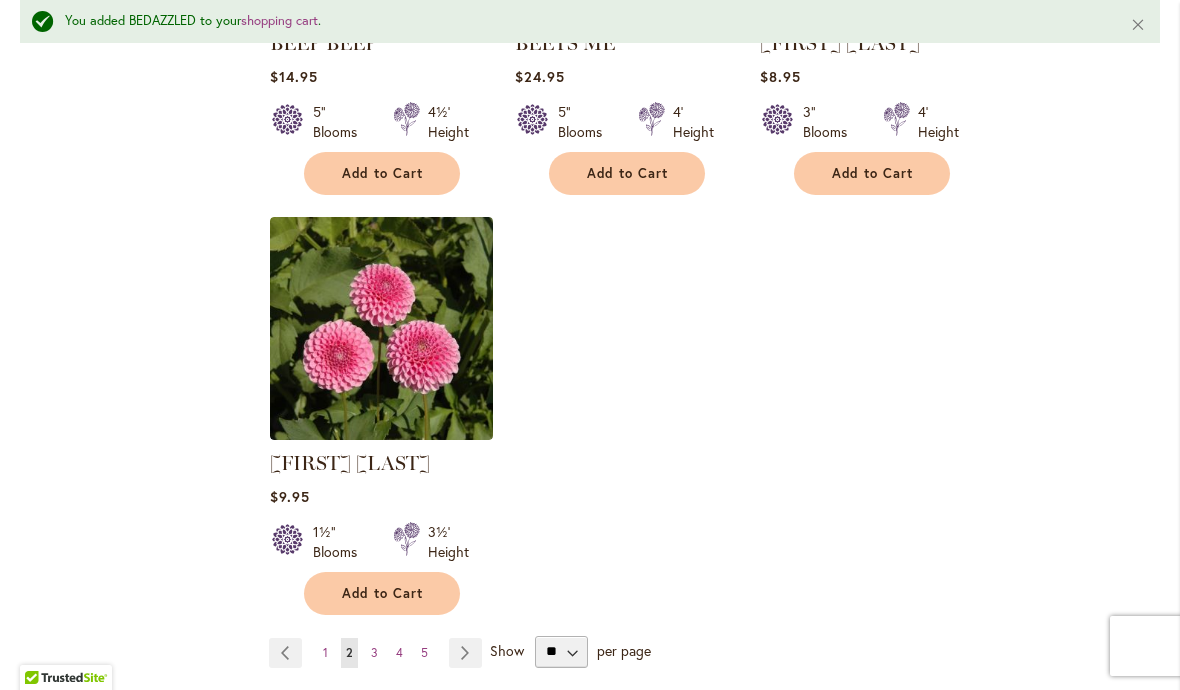 click on "Page
Next" at bounding box center (465, 653) 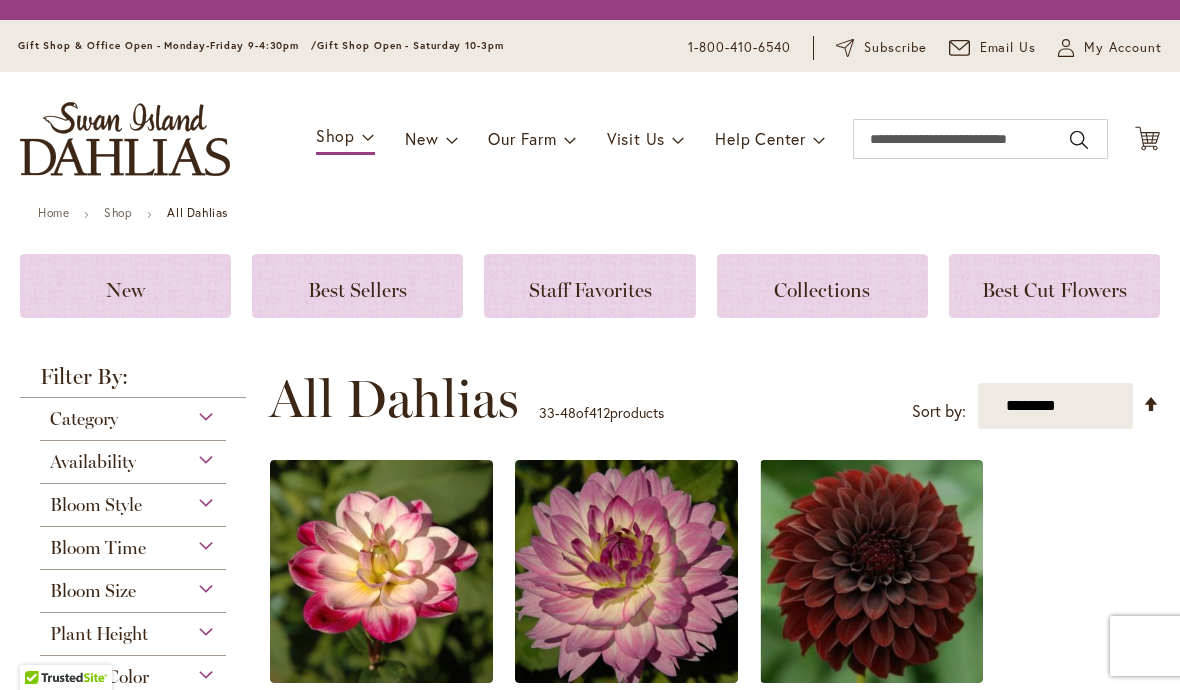 scroll, scrollTop: 0, scrollLeft: 0, axis: both 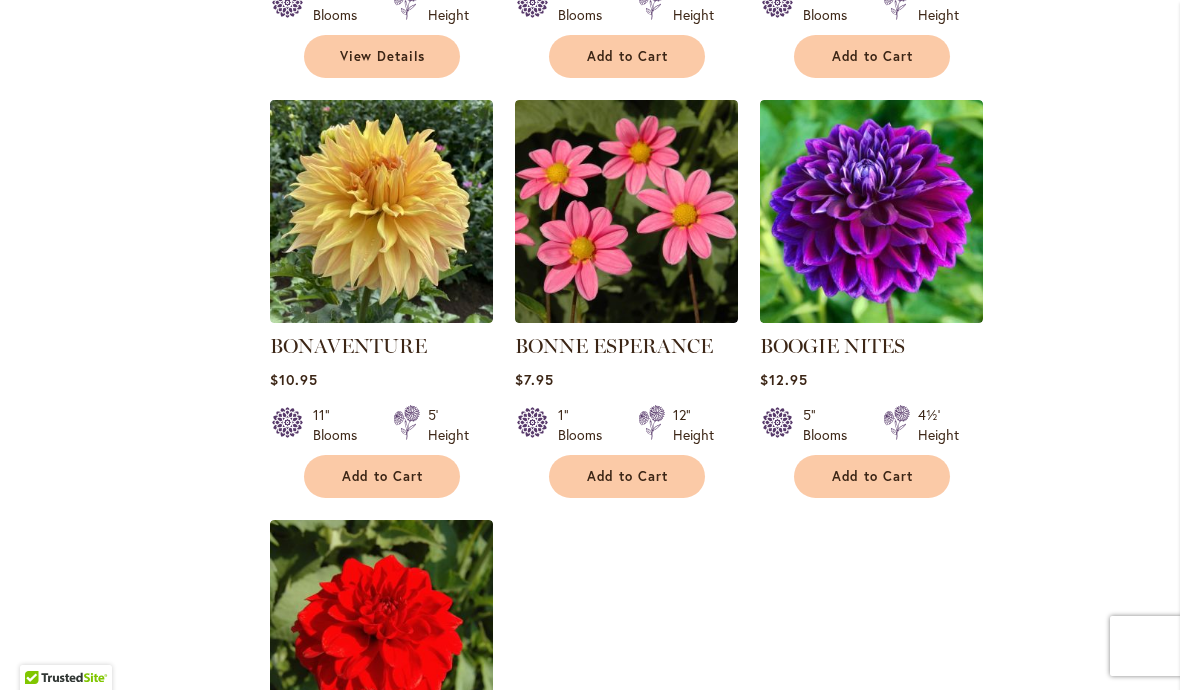 click on "Add to Cart" at bounding box center [873, 476] 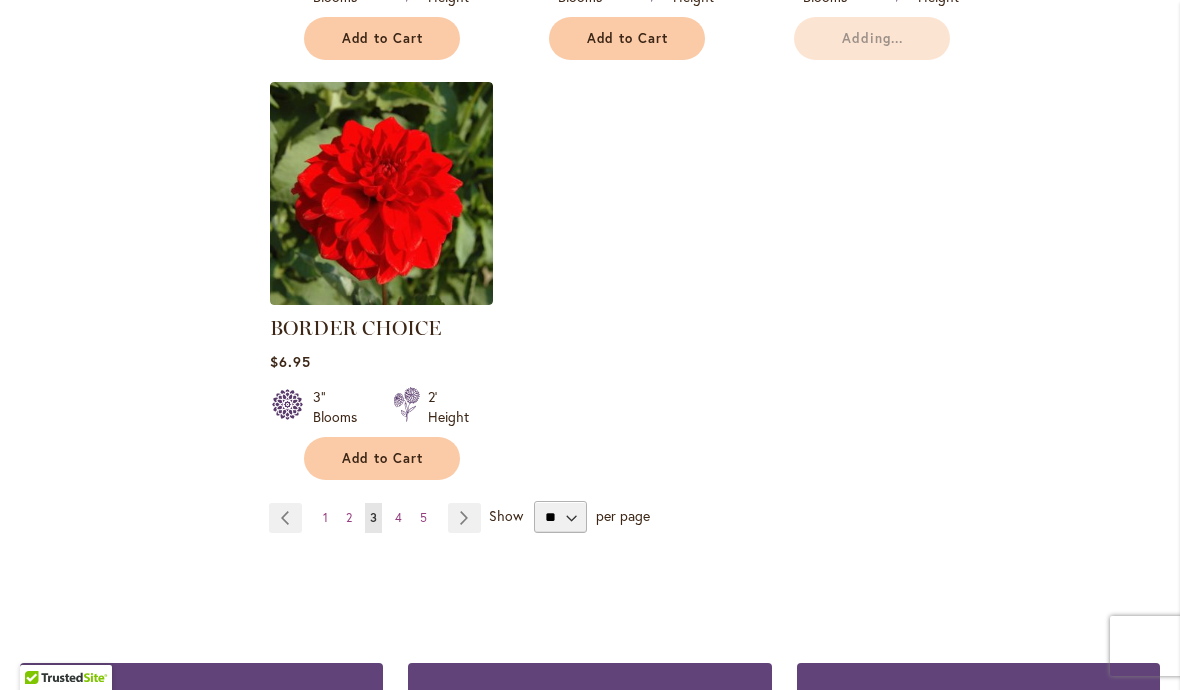 scroll, scrollTop: 2547, scrollLeft: 0, axis: vertical 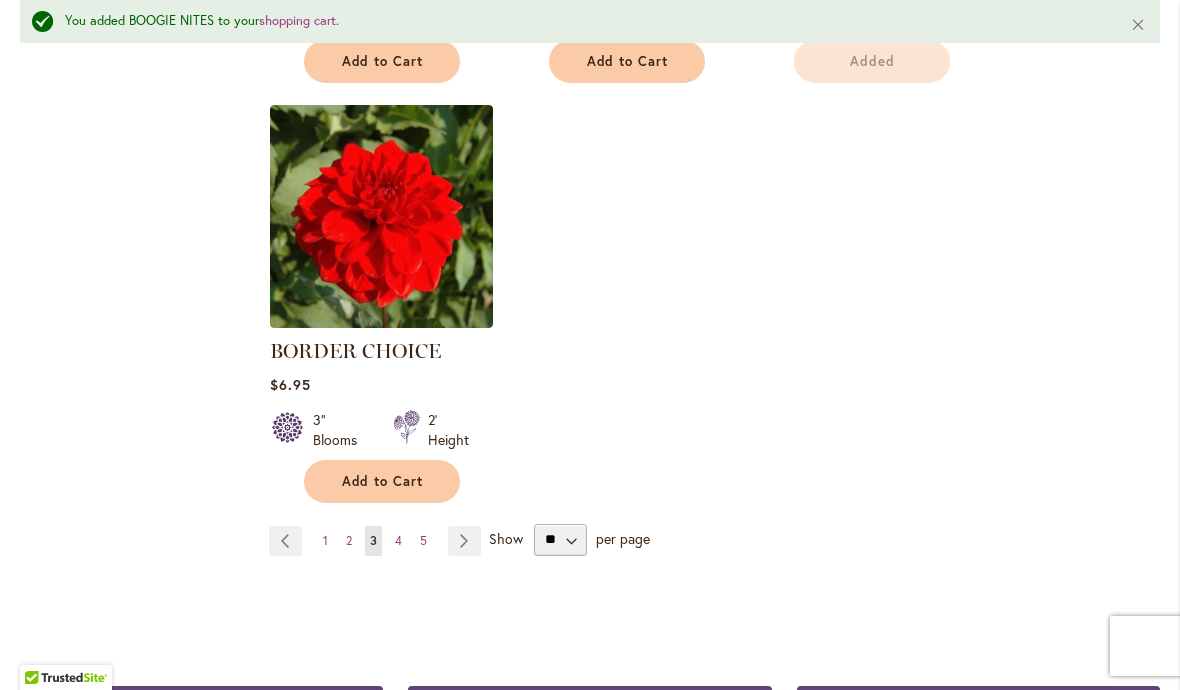 click on "Add to Cart" at bounding box center (382, 481) 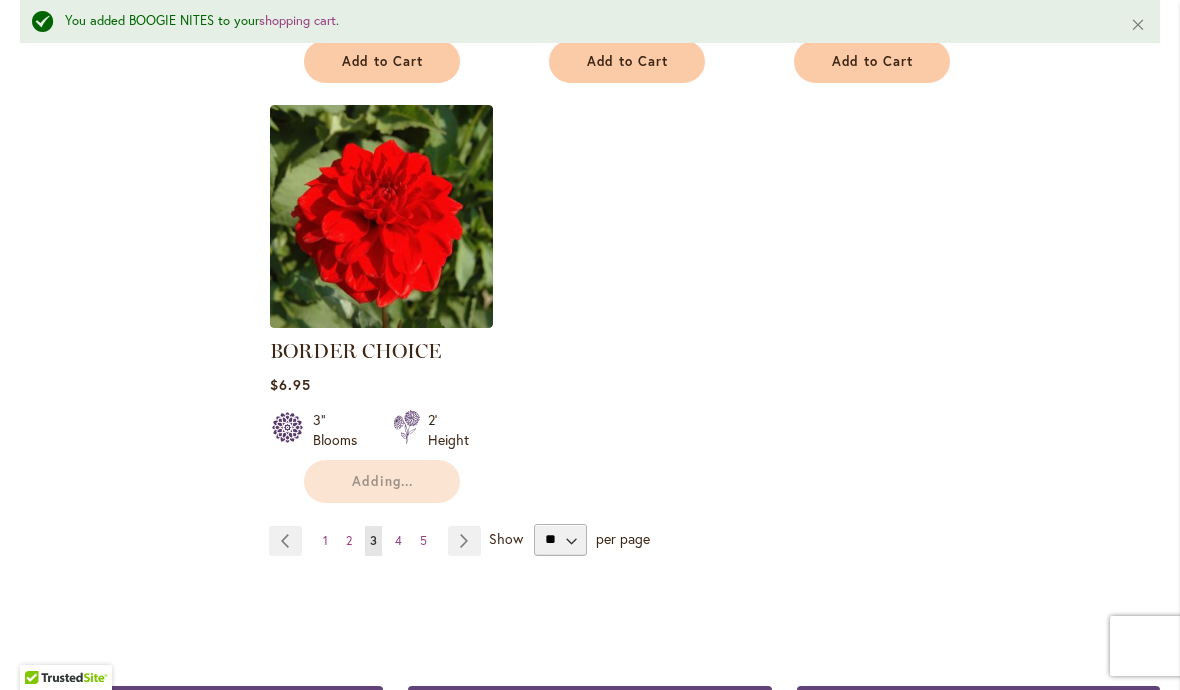 click on "Page
Next" at bounding box center [464, 541] 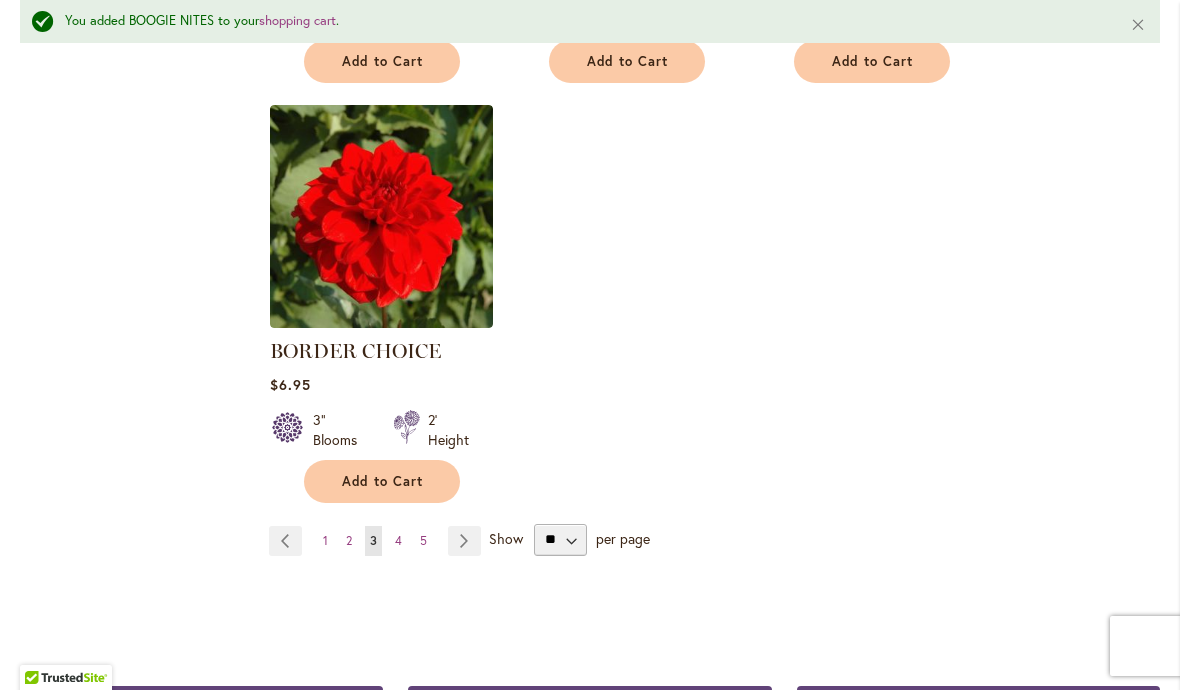 click on "Add to Cart" at bounding box center [382, 481] 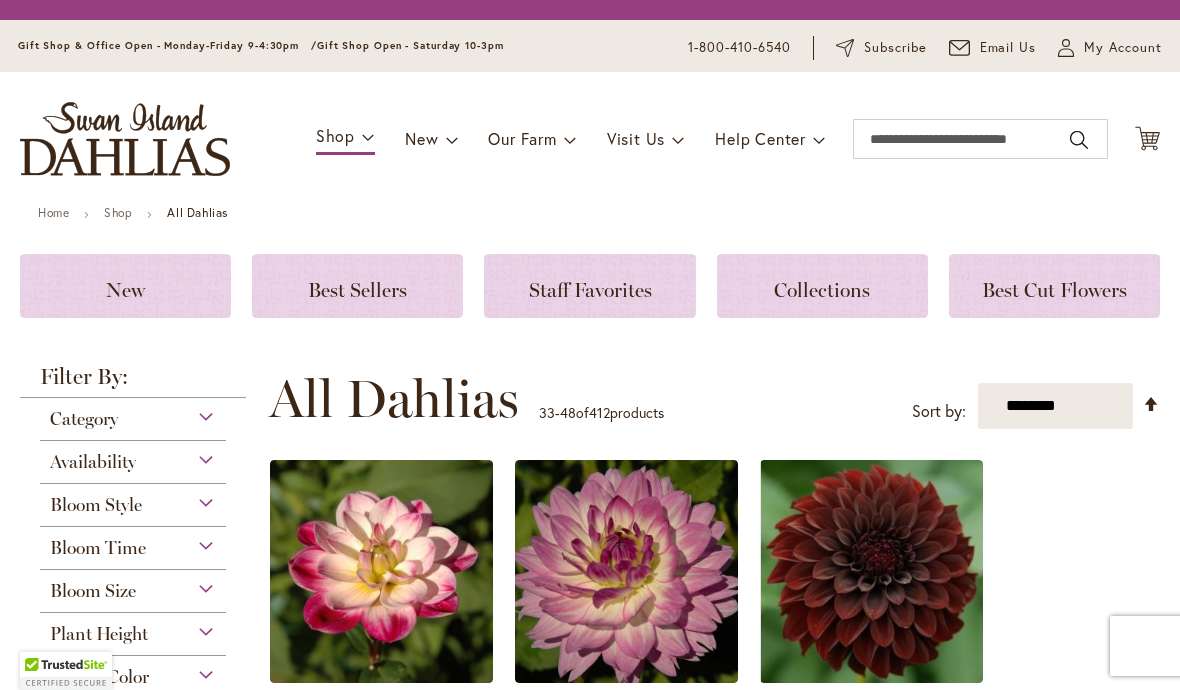 scroll, scrollTop: 0, scrollLeft: 0, axis: both 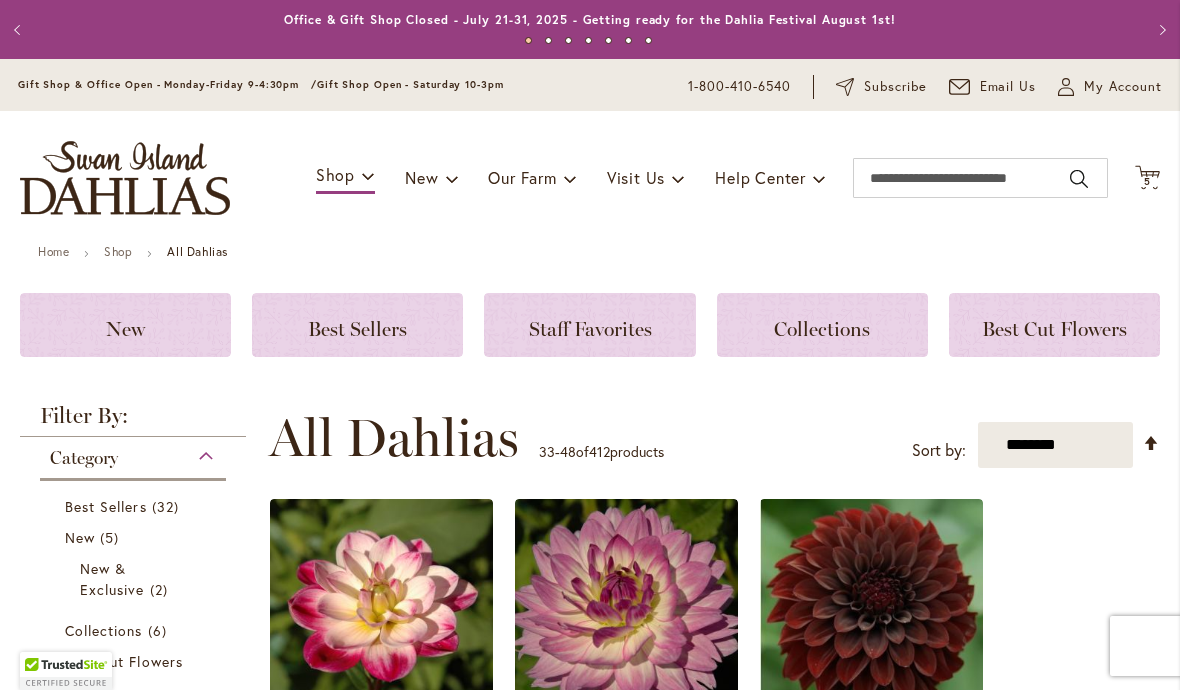 click 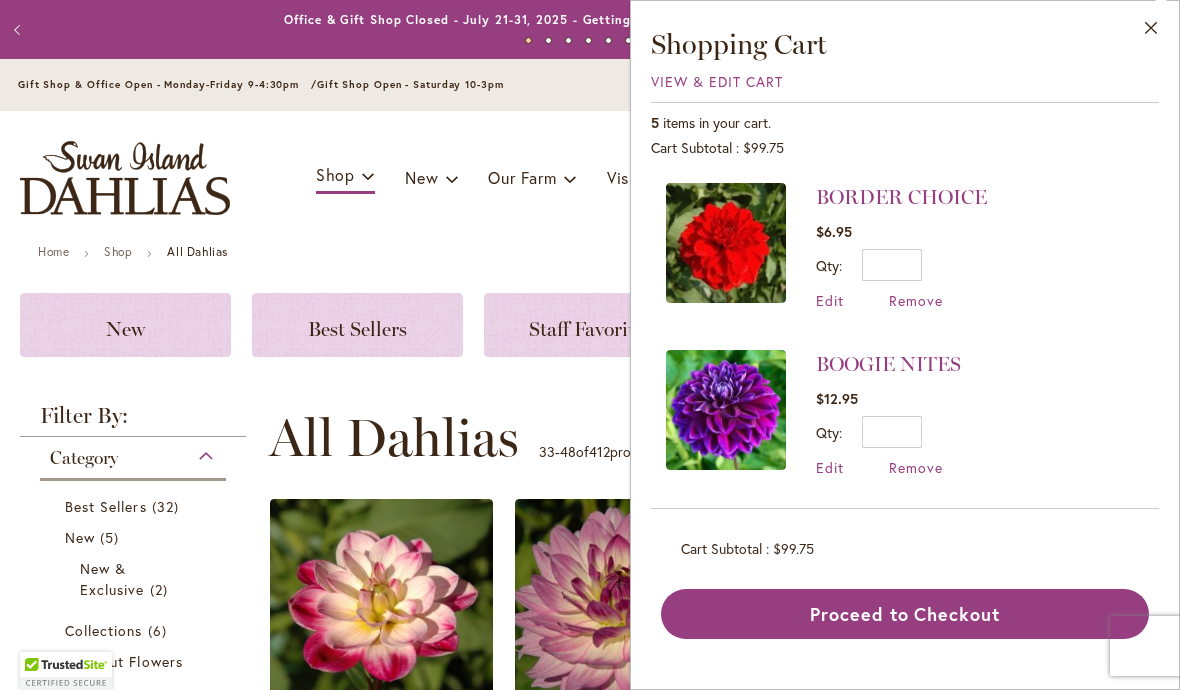click on "Remove" at bounding box center (916, 300) 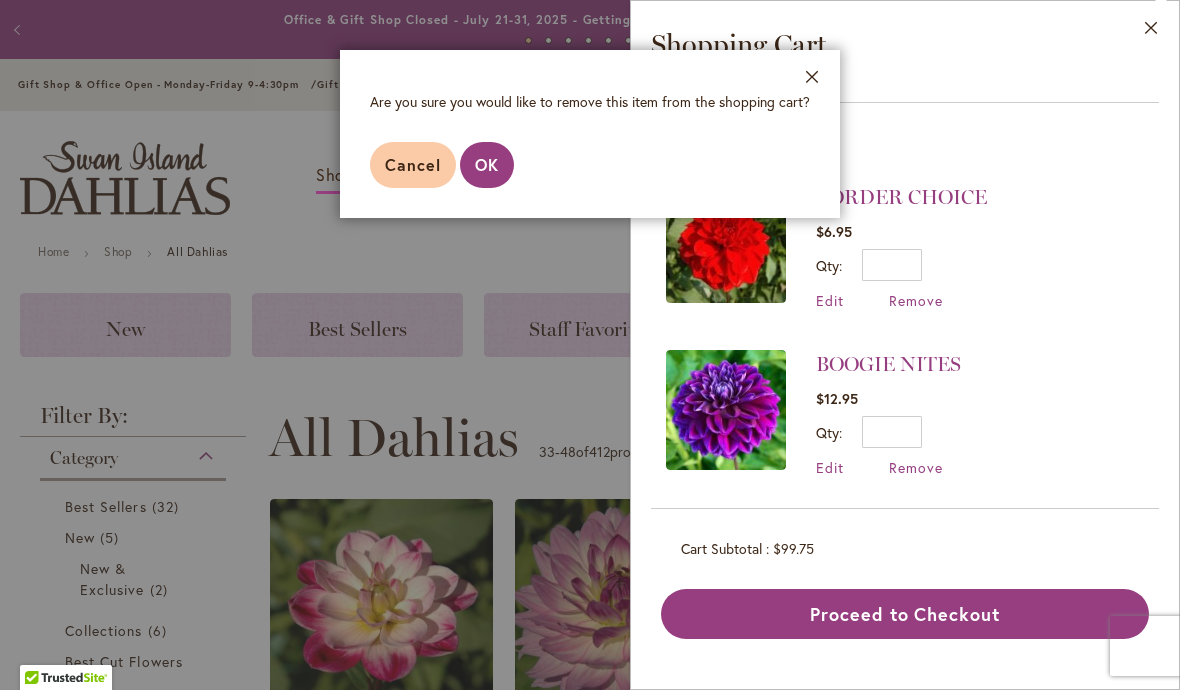 click on "OK" at bounding box center [487, 164] 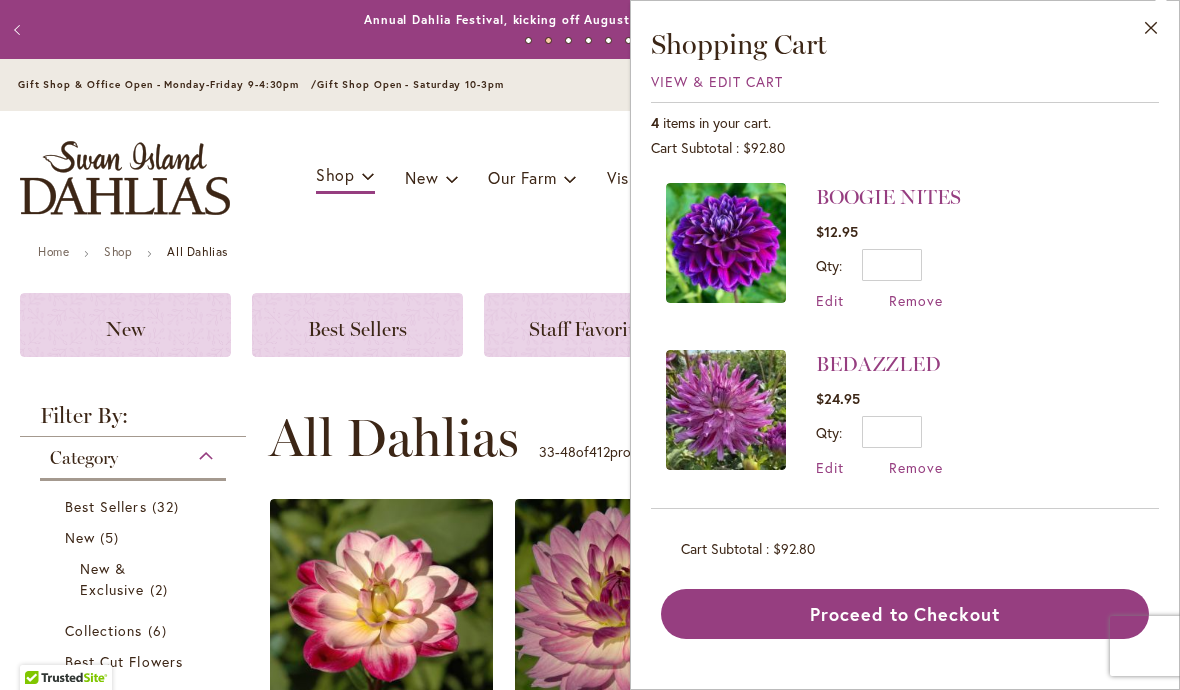 click on "Close" at bounding box center [1151, 32] 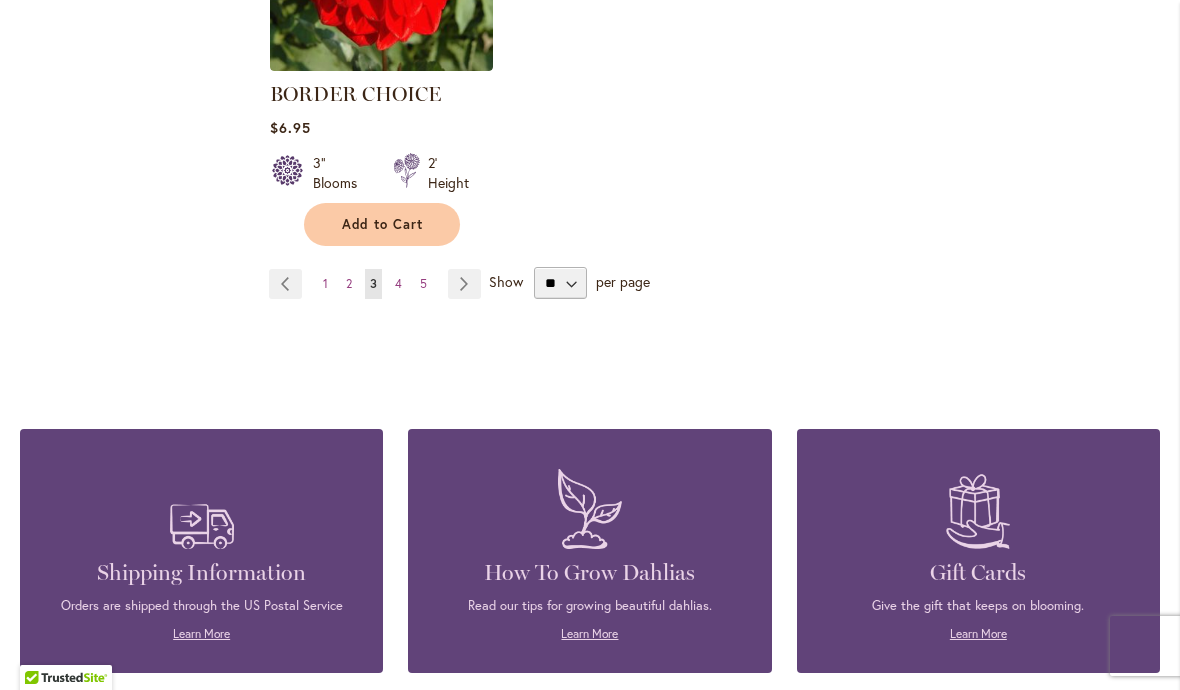 scroll, scrollTop: 2714, scrollLeft: 0, axis: vertical 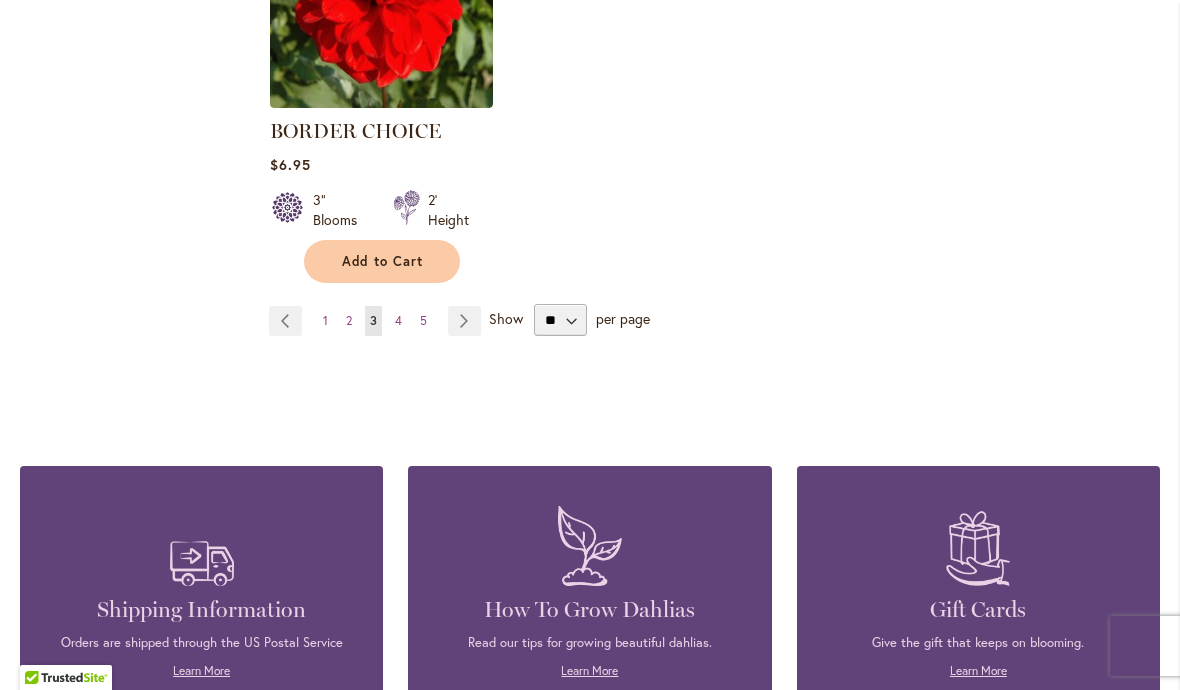 click on "Page
Next" at bounding box center [464, 321] 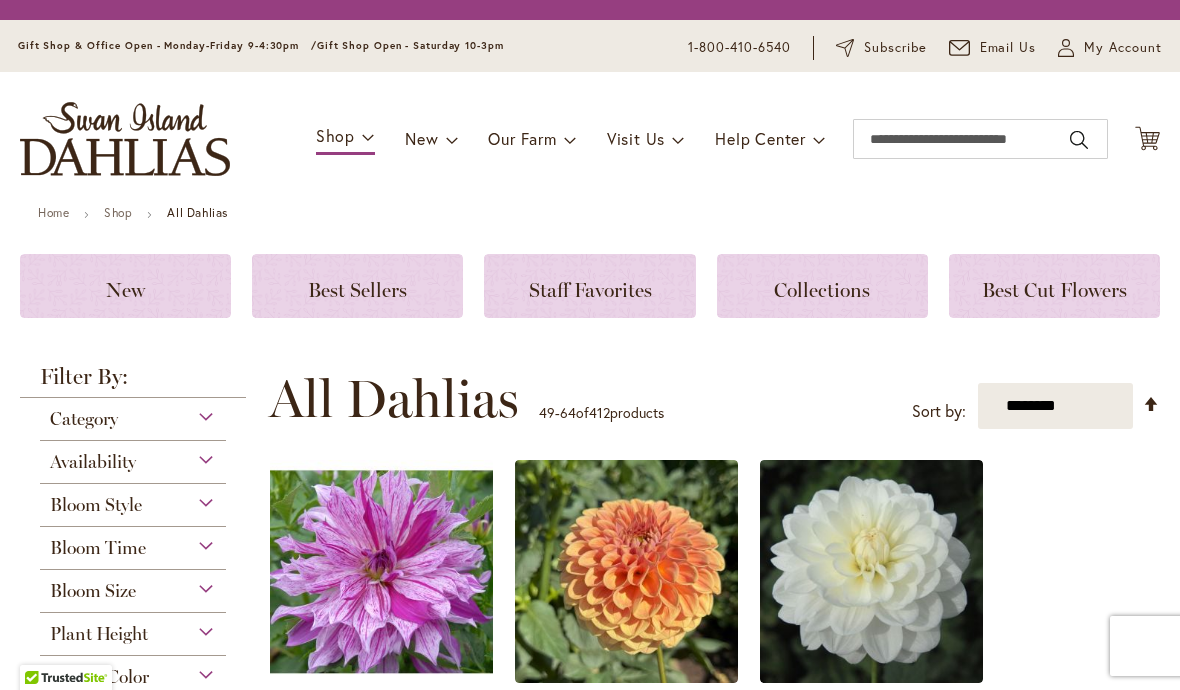 scroll, scrollTop: 0, scrollLeft: 0, axis: both 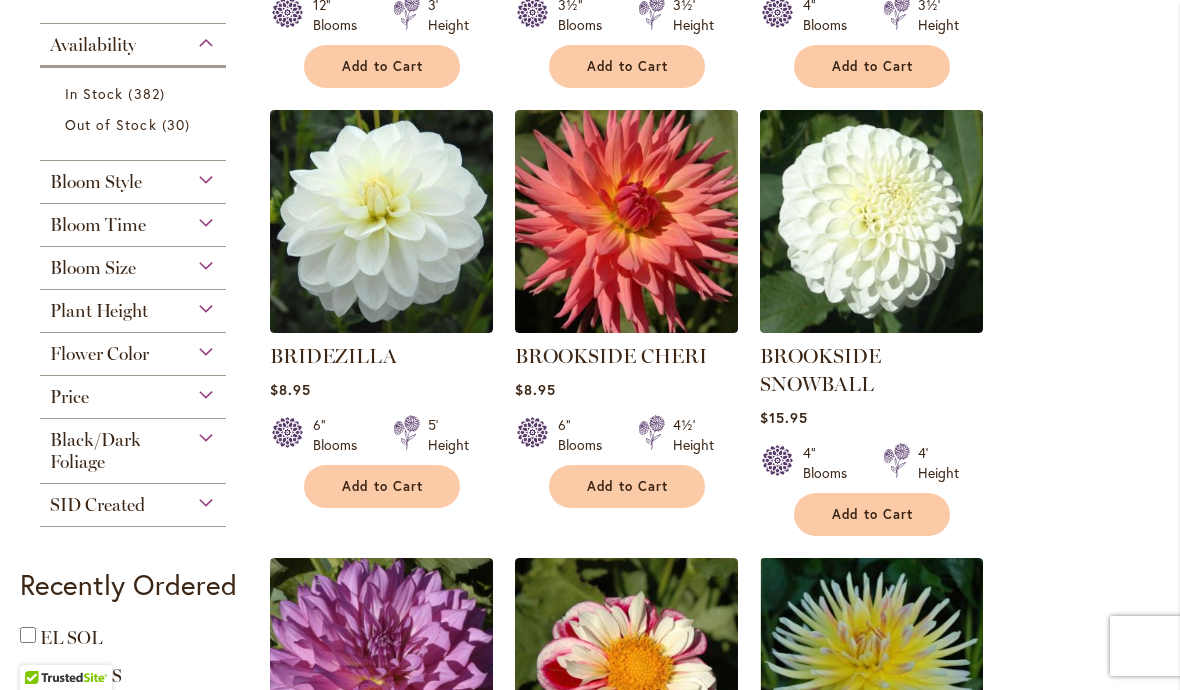 click on "Add to Cart" at bounding box center (873, 514) 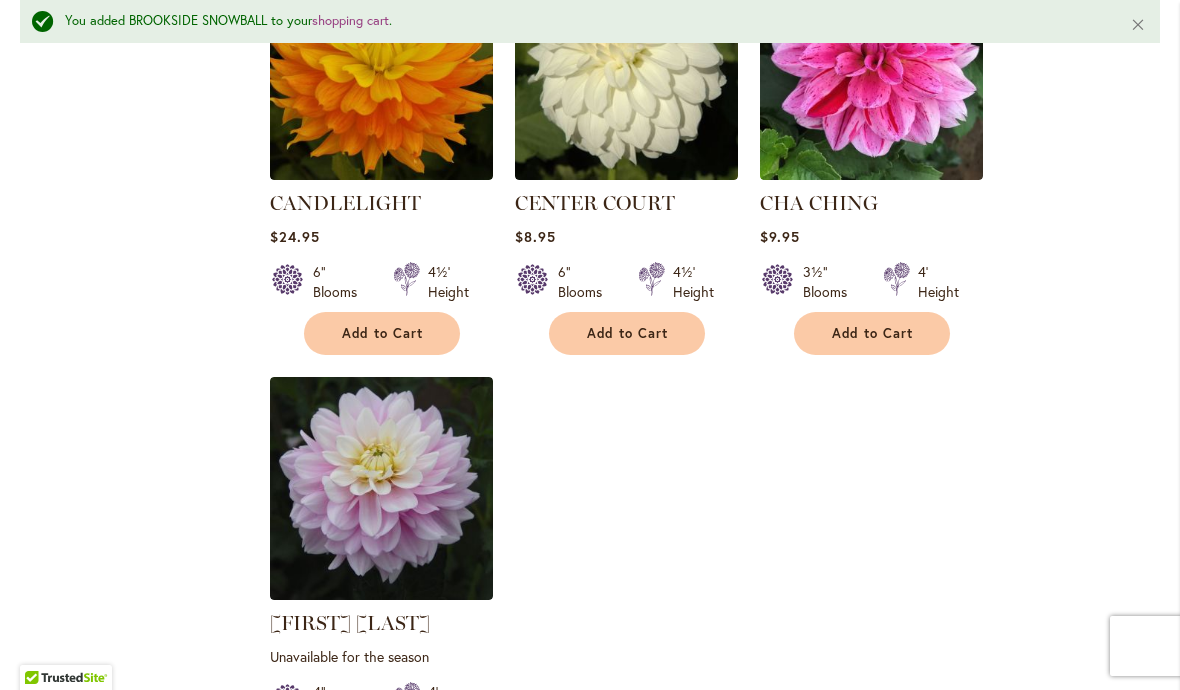 scroll, scrollTop: 2297, scrollLeft: 0, axis: vertical 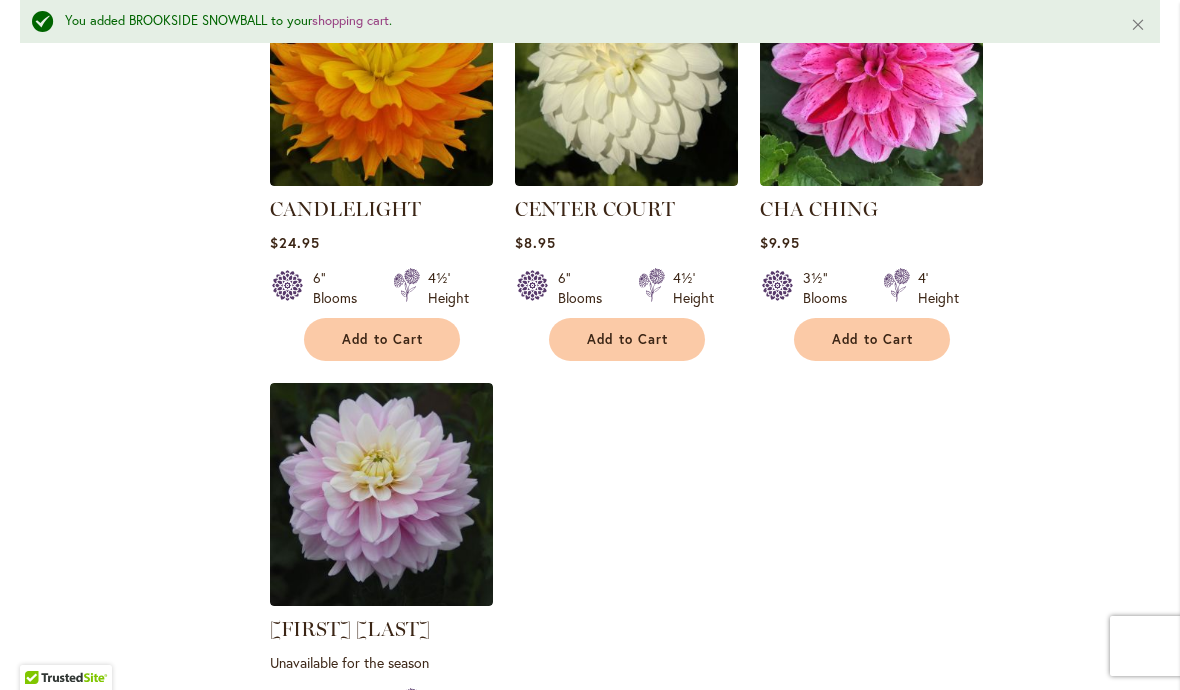 click on "Add to Cart" at bounding box center (383, 339) 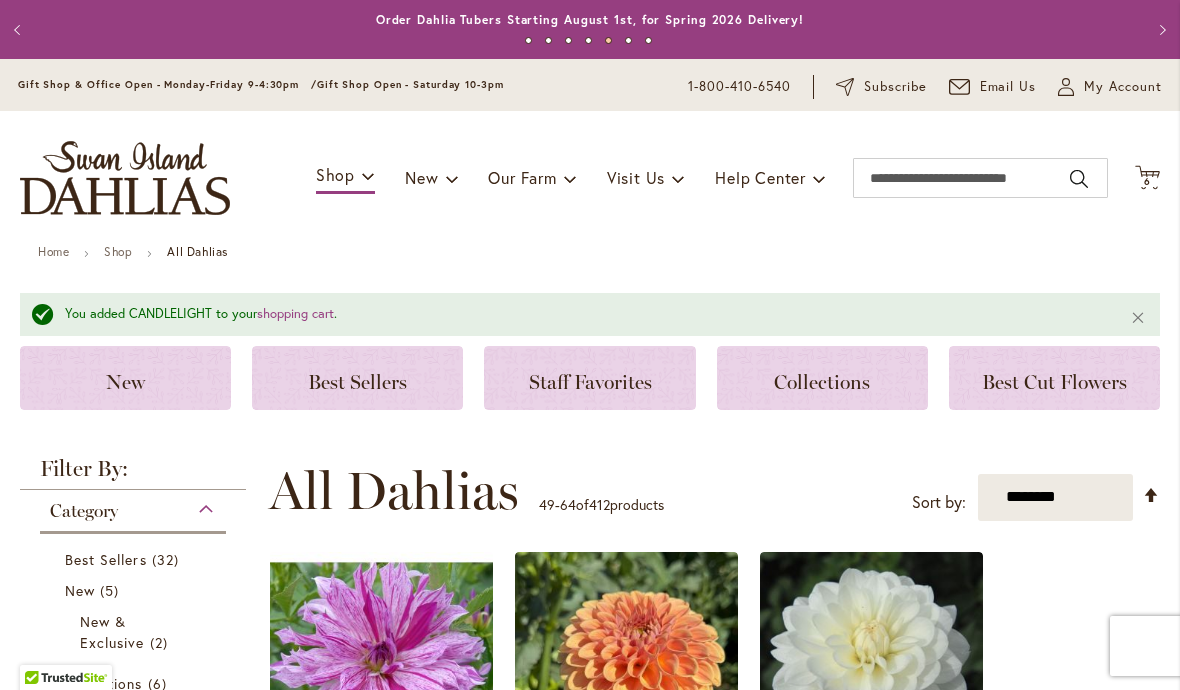 scroll, scrollTop: 0, scrollLeft: 0, axis: both 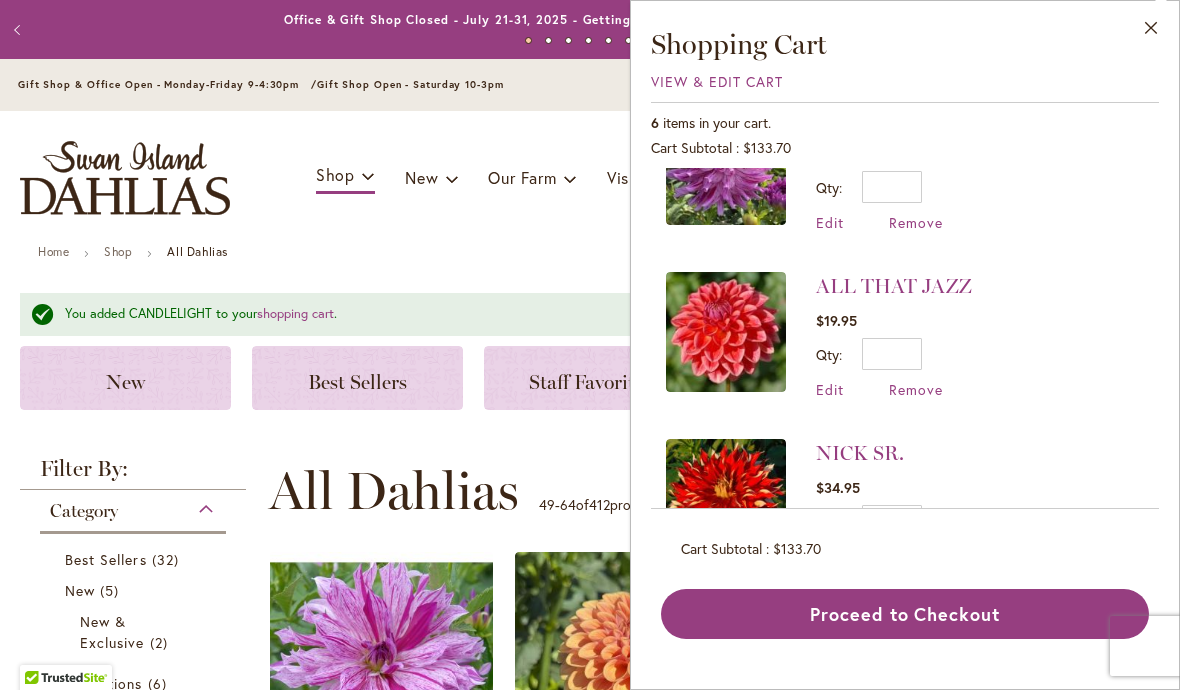 click on "Remove" at bounding box center (916, 556) 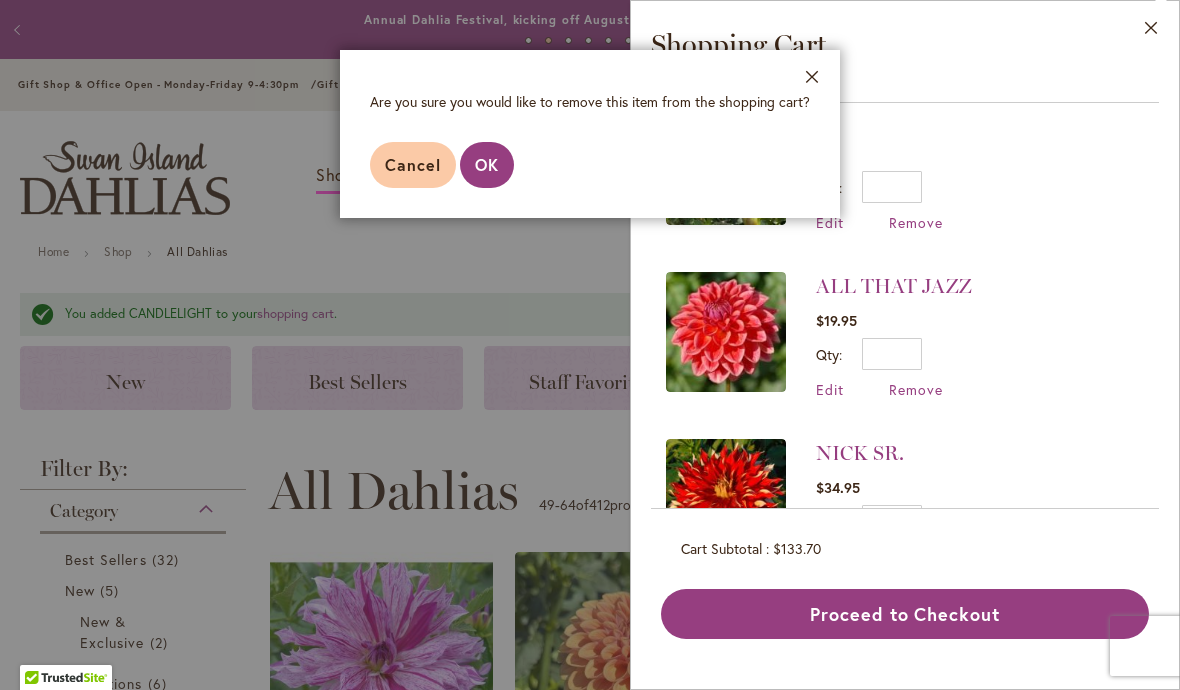 click on "OK" at bounding box center (487, 165) 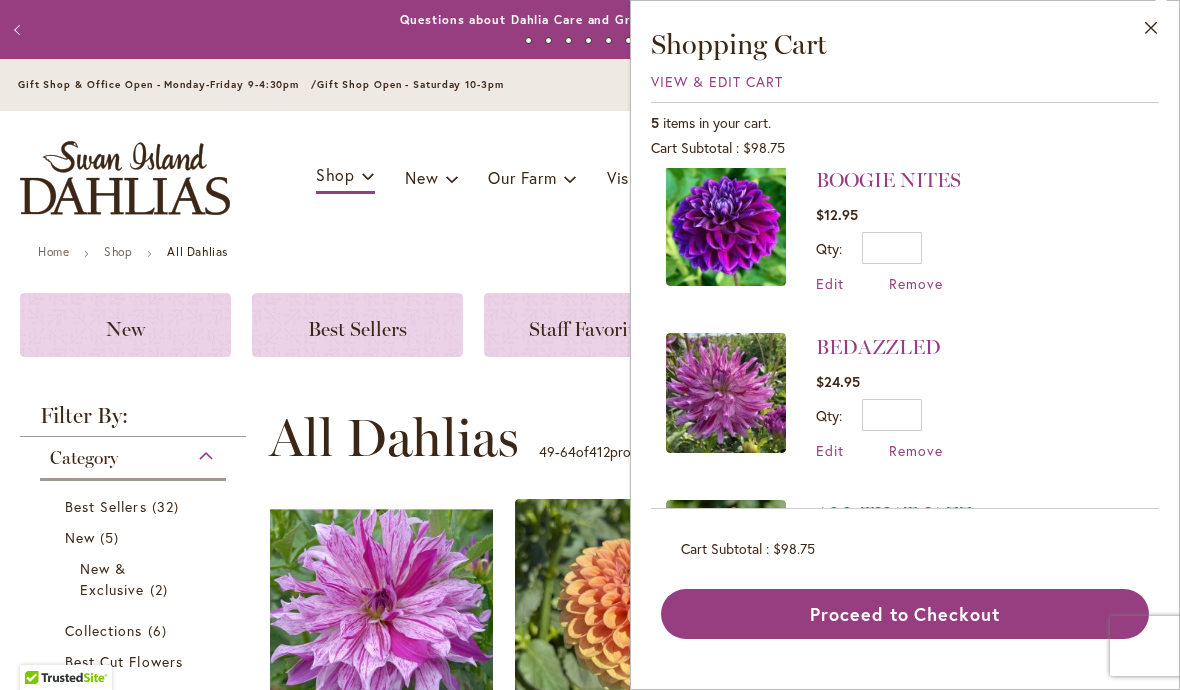 scroll, scrollTop: 385, scrollLeft: 0, axis: vertical 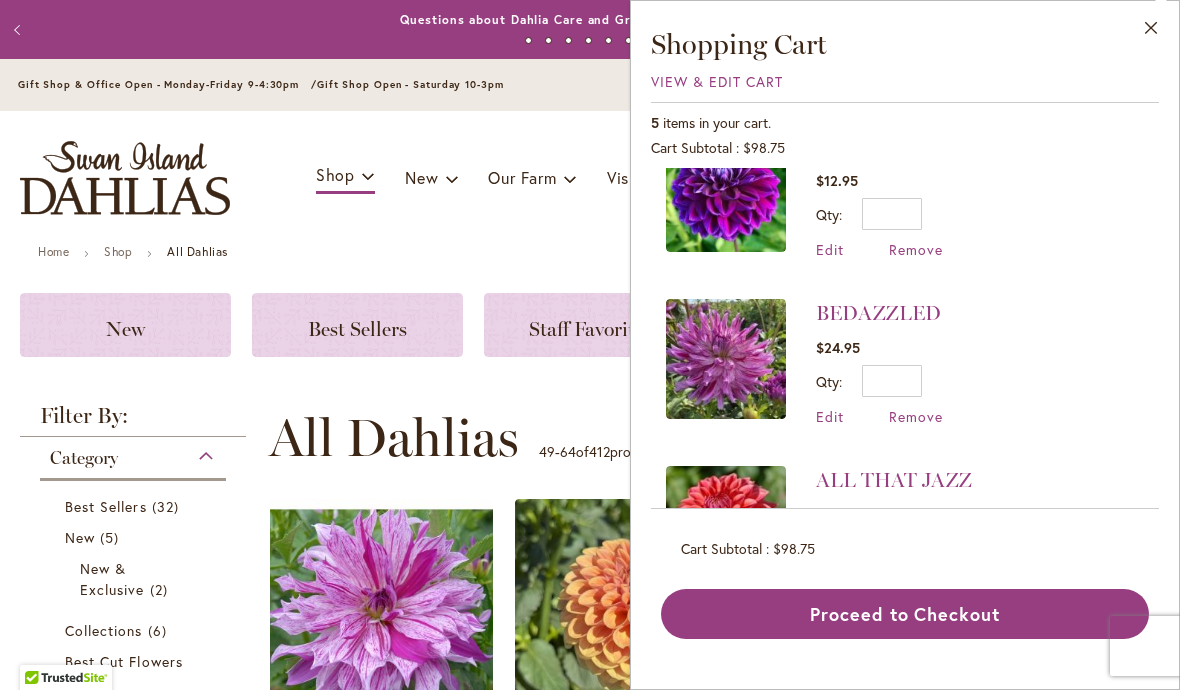 click on "Remove" at bounding box center (916, 416) 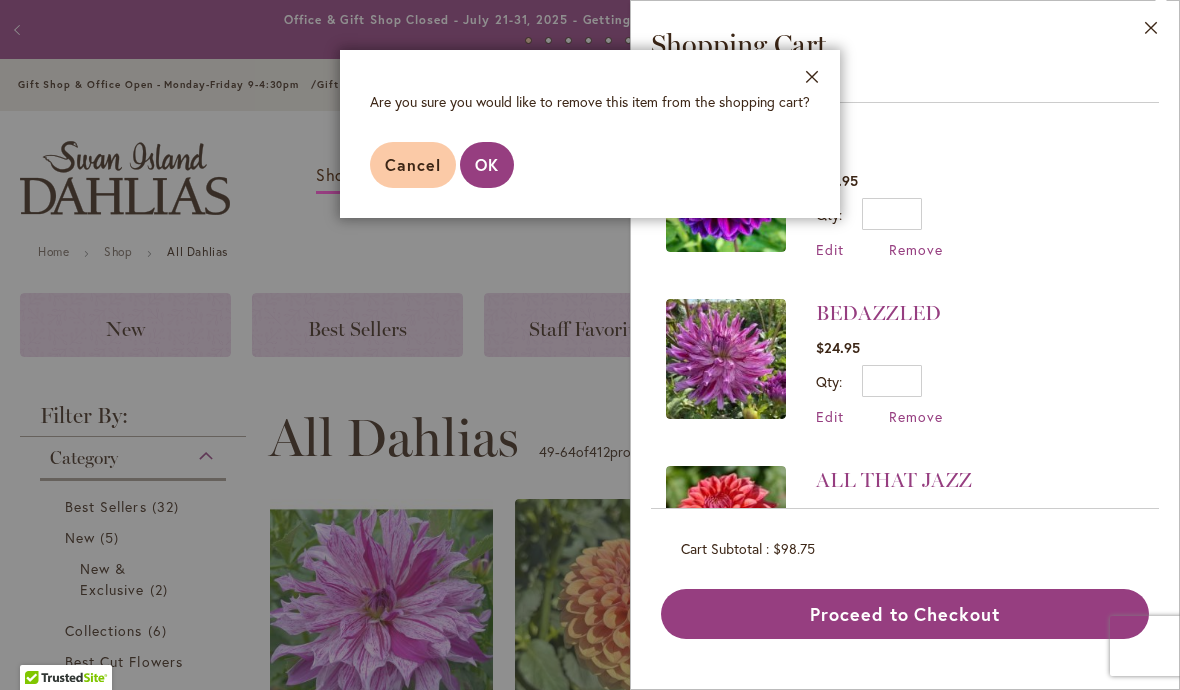 click on "OK" at bounding box center (487, 165) 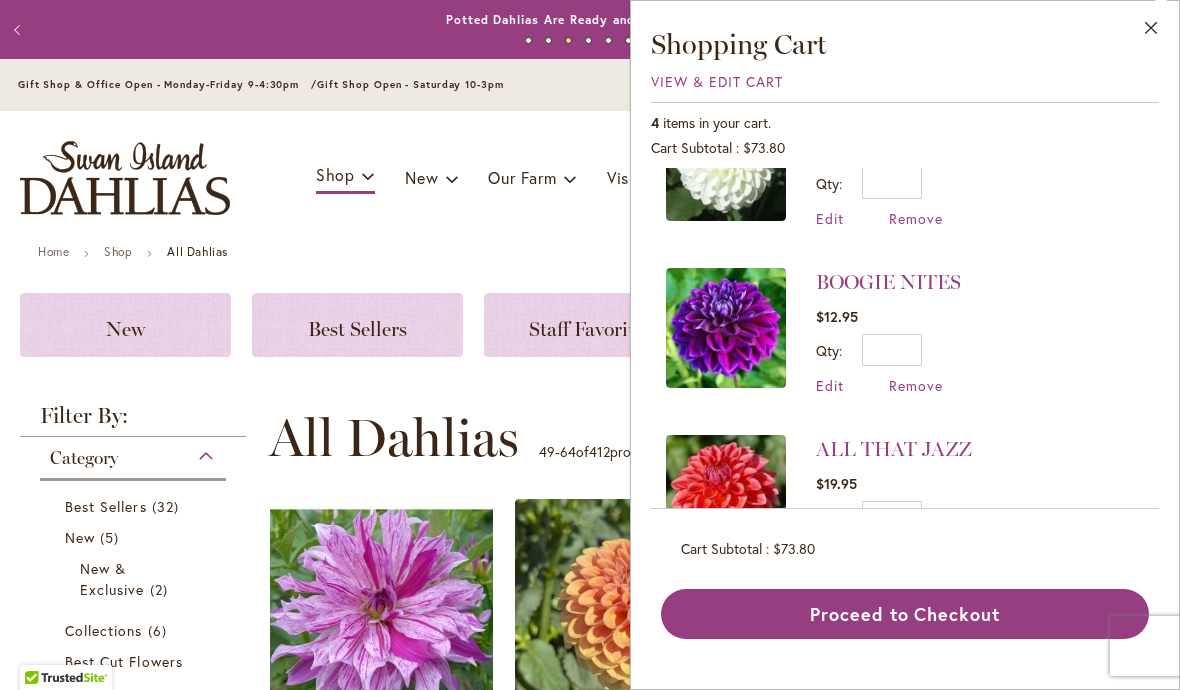 scroll, scrollTop: 247, scrollLeft: 0, axis: vertical 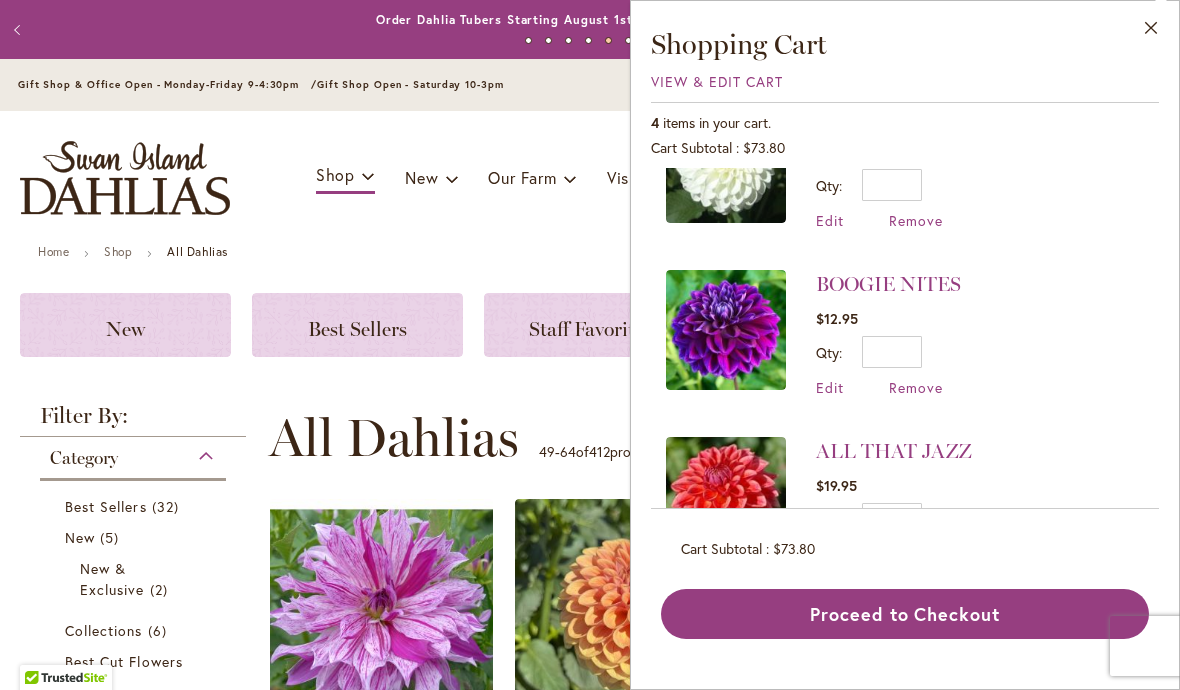 click on "Proceed to Checkout" at bounding box center (905, 614) 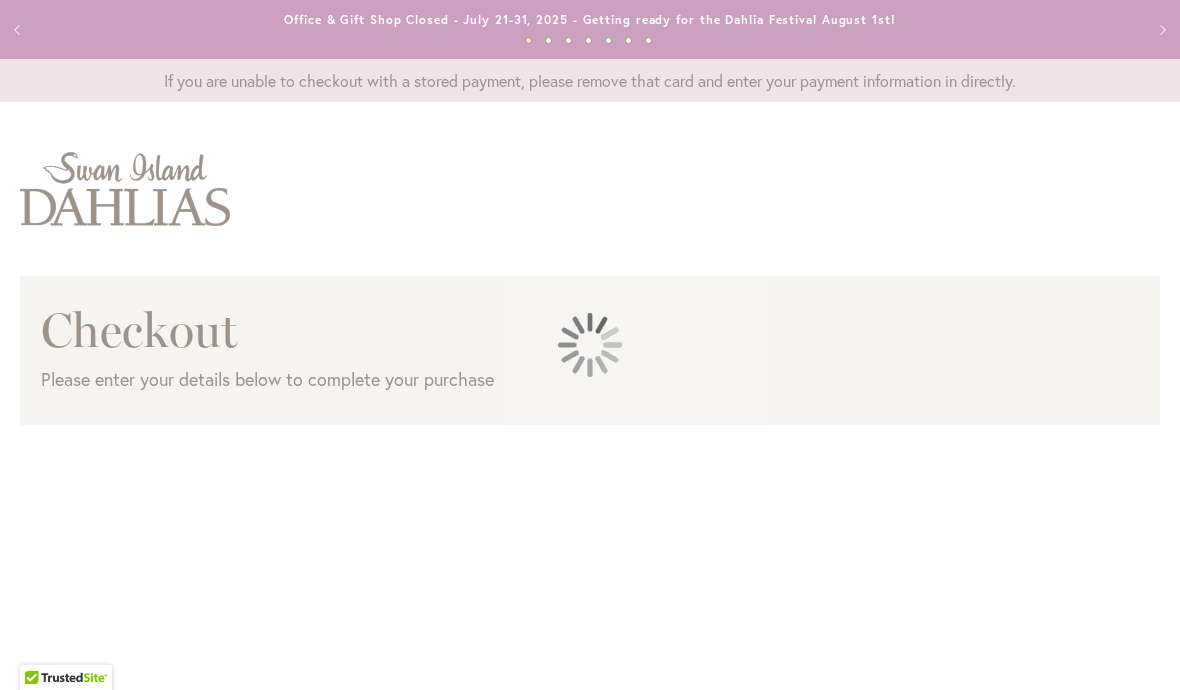 scroll, scrollTop: 0, scrollLeft: 0, axis: both 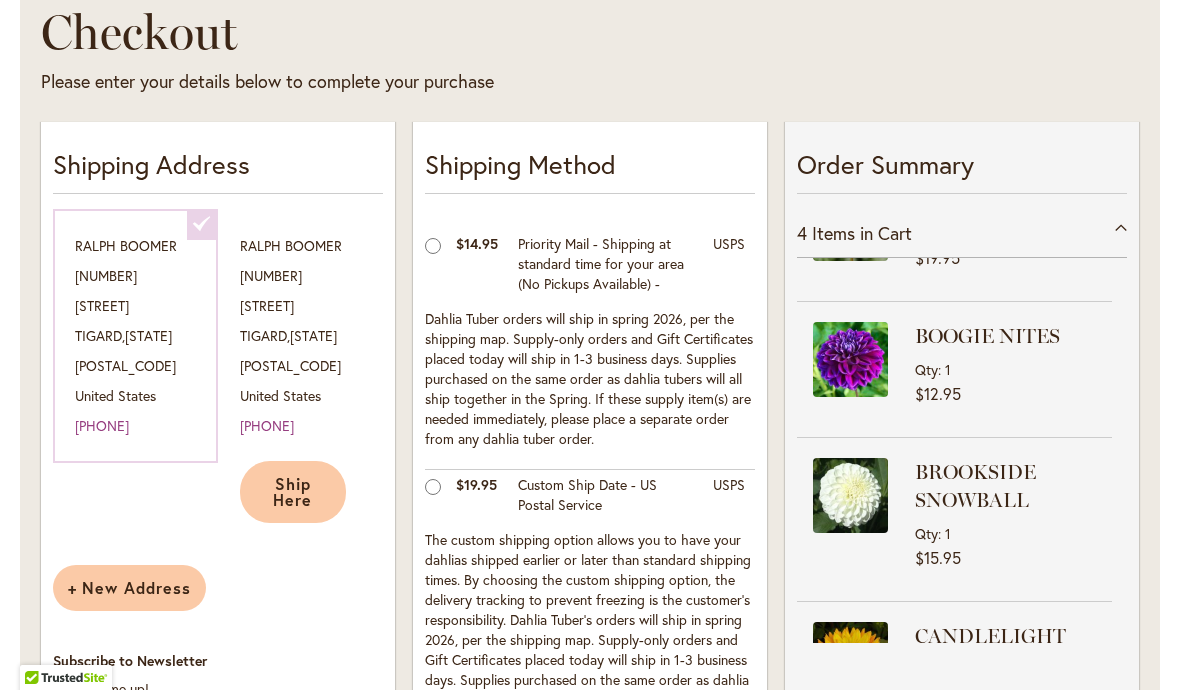 click on "Ship Here" at bounding box center (292, 491) 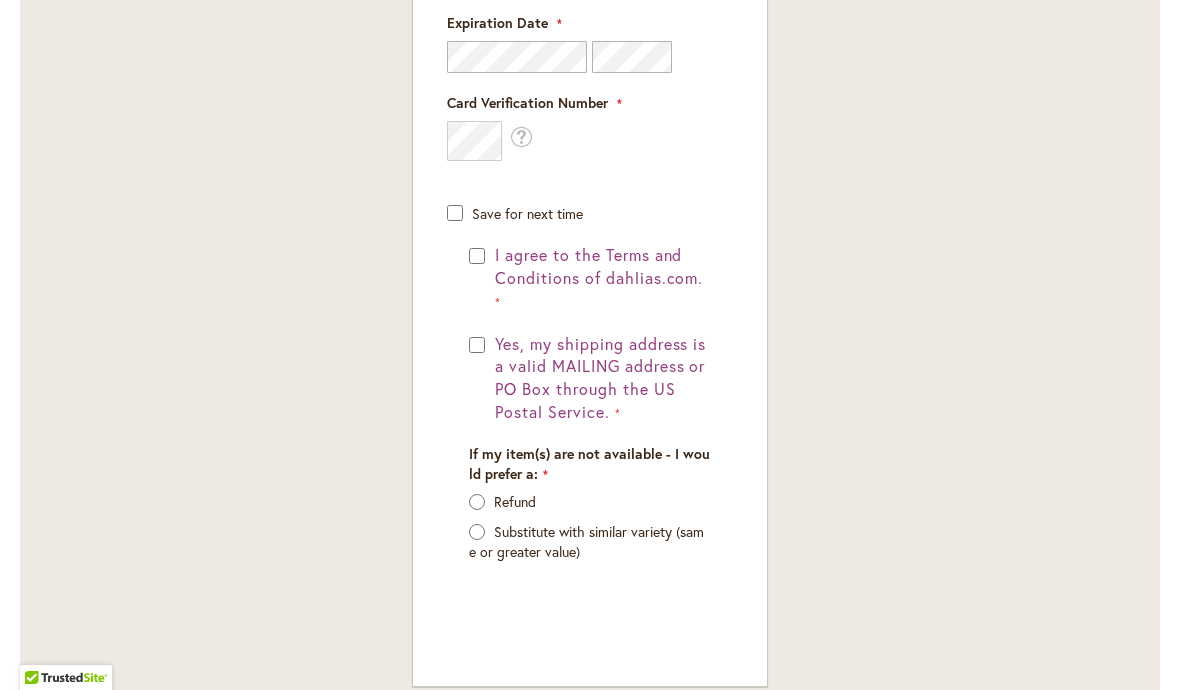 scroll, scrollTop: 1655, scrollLeft: 0, axis: vertical 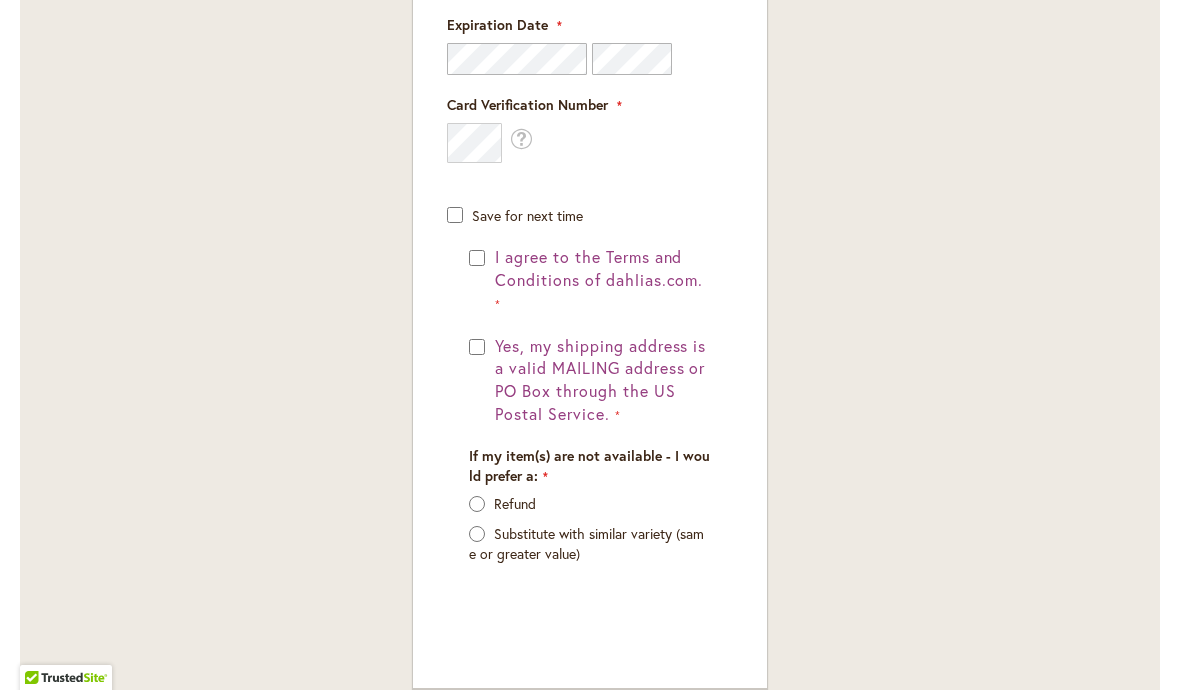 click on "I agree to the Terms and Conditions of dahlias.com." at bounding box center [590, 280] 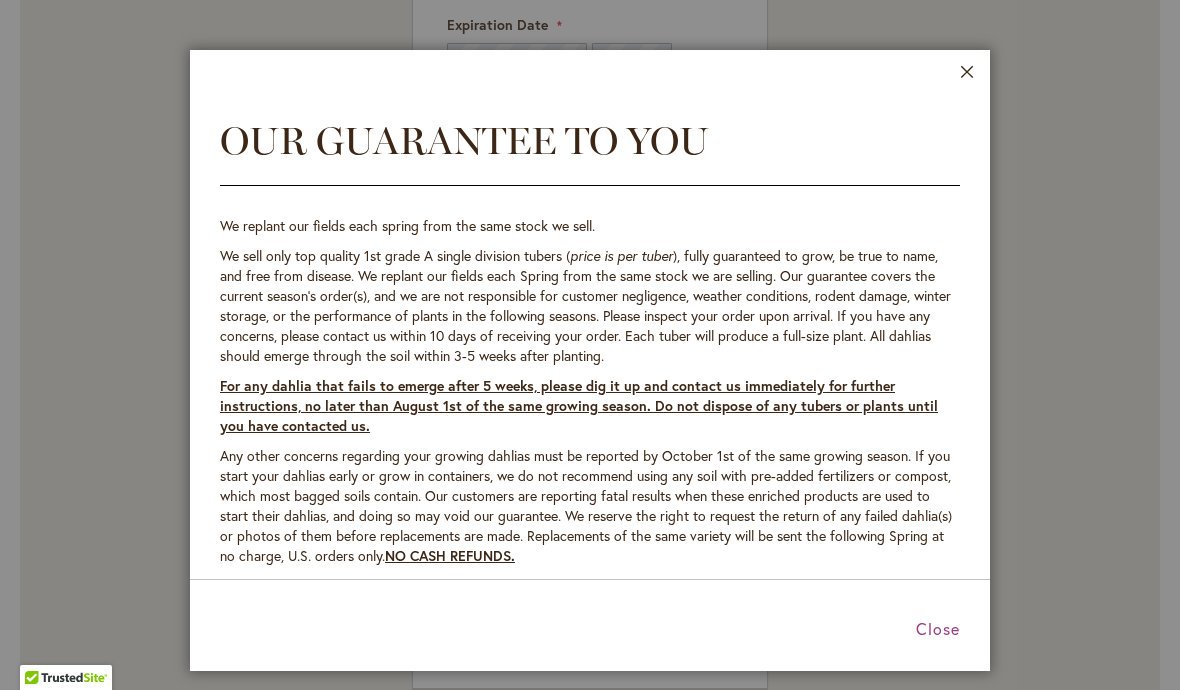 click on "Close" at bounding box center [967, 76] 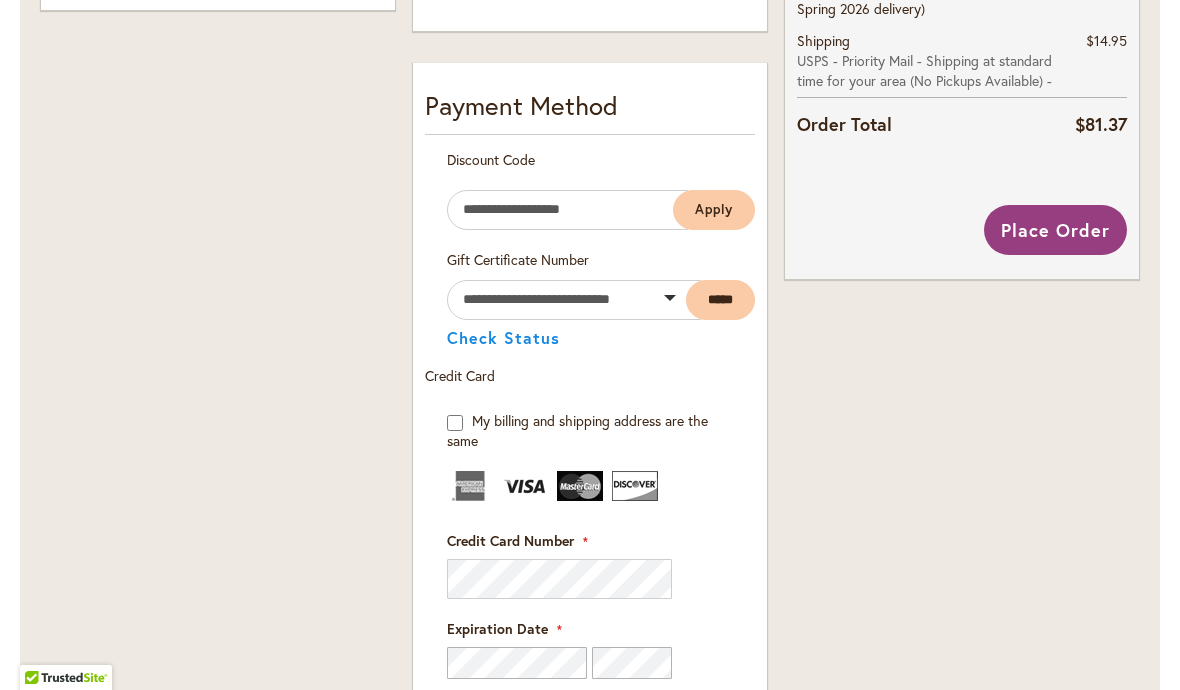 scroll, scrollTop: 1049, scrollLeft: 0, axis: vertical 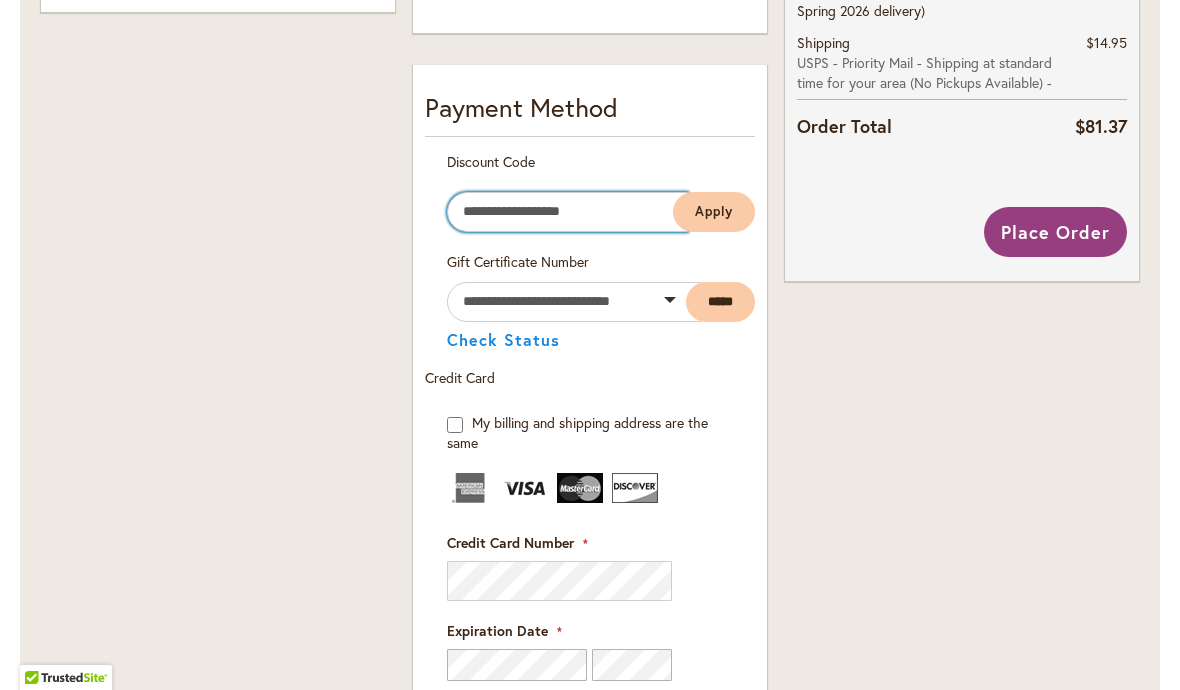 click on "Enter discount code" at bounding box center [567, 212] 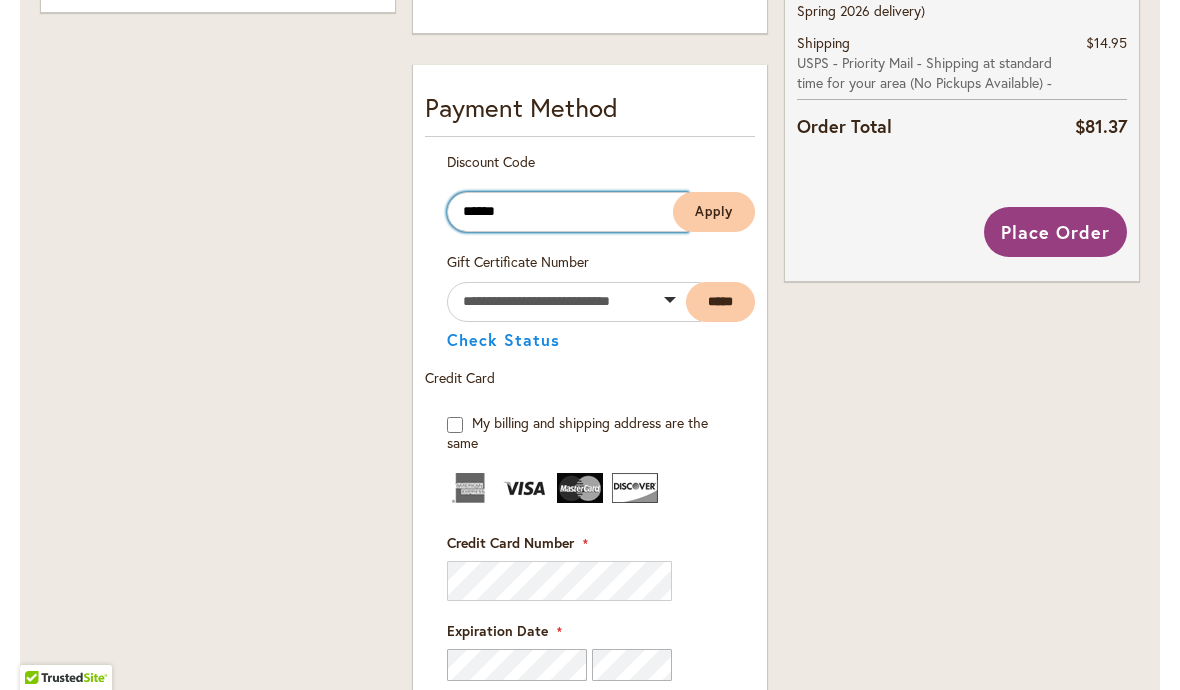 type on "******" 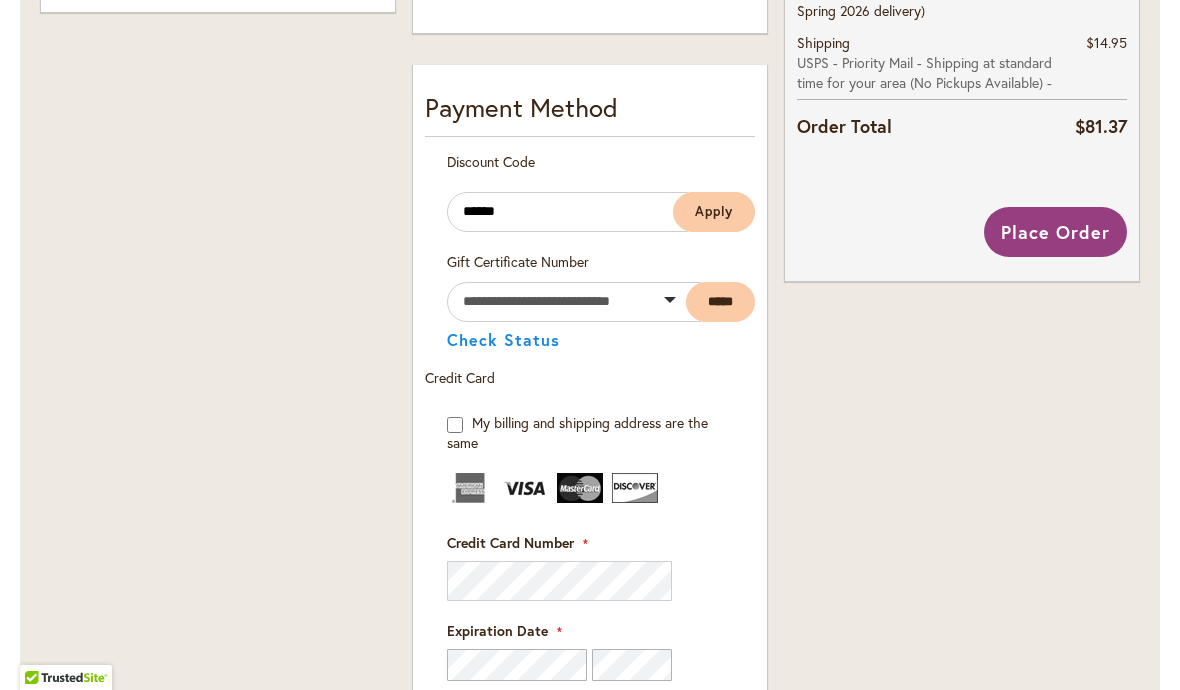click on "Apply" at bounding box center (714, 211) 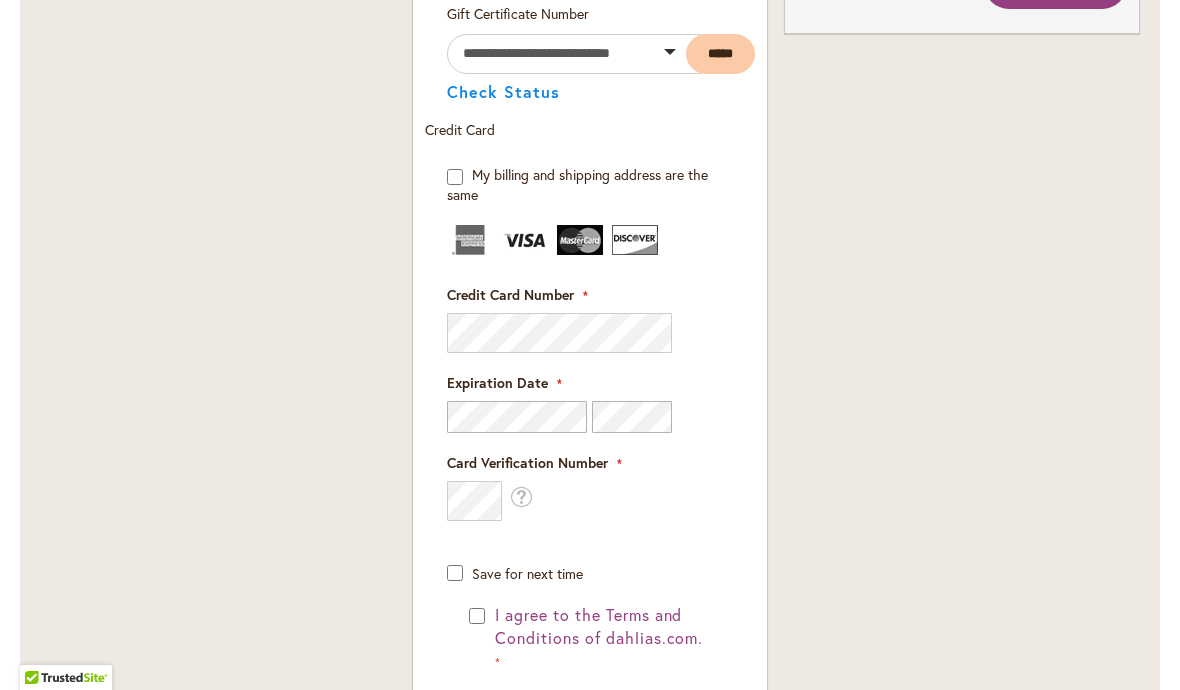 scroll, scrollTop: 1324, scrollLeft: 0, axis: vertical 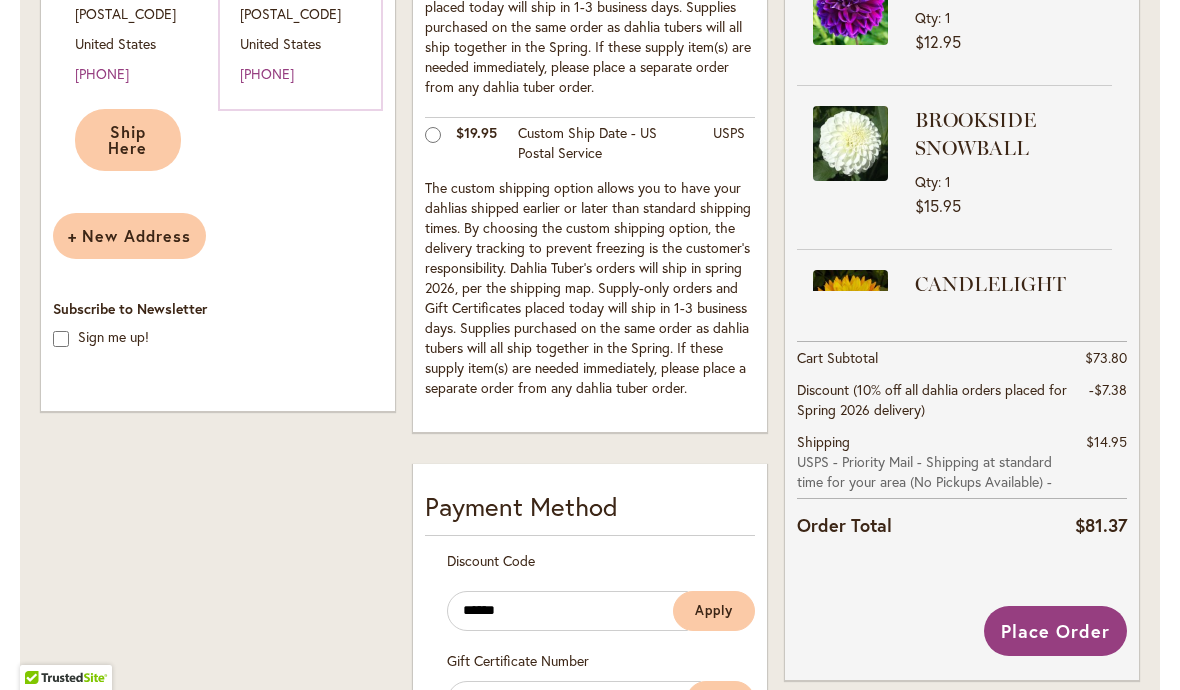 click on "Place Order" at bounding box center (1055, 631) 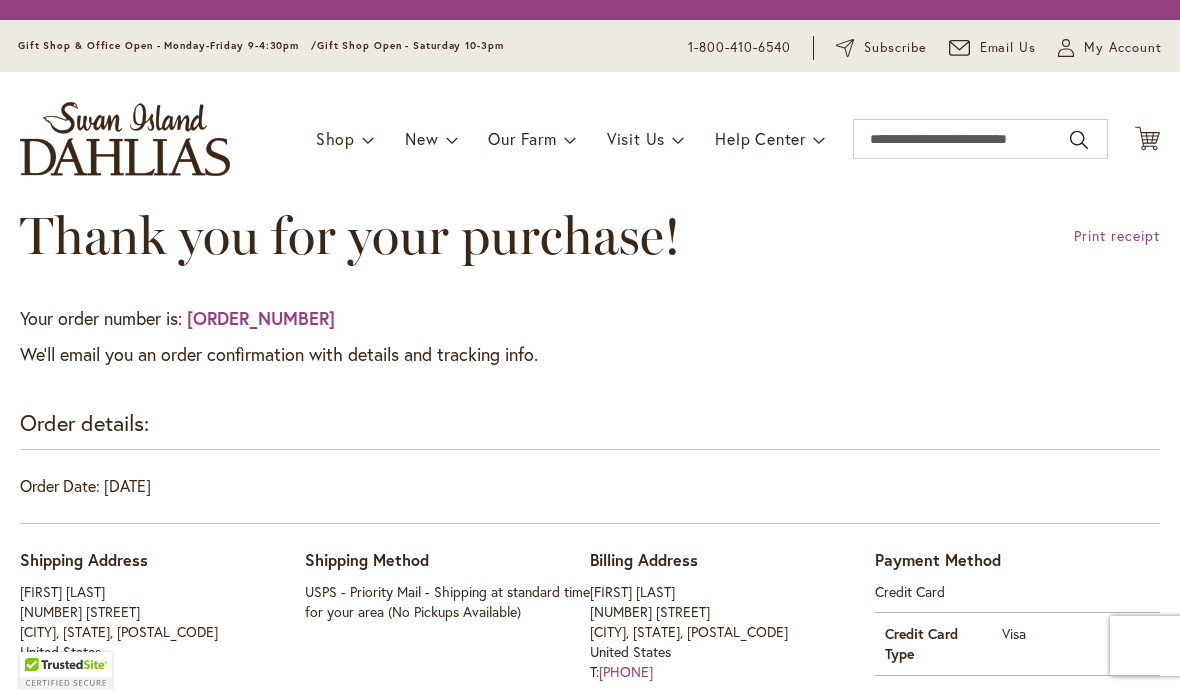 scroll, scrollTop: 0, scrollLeft: 0, axis: both 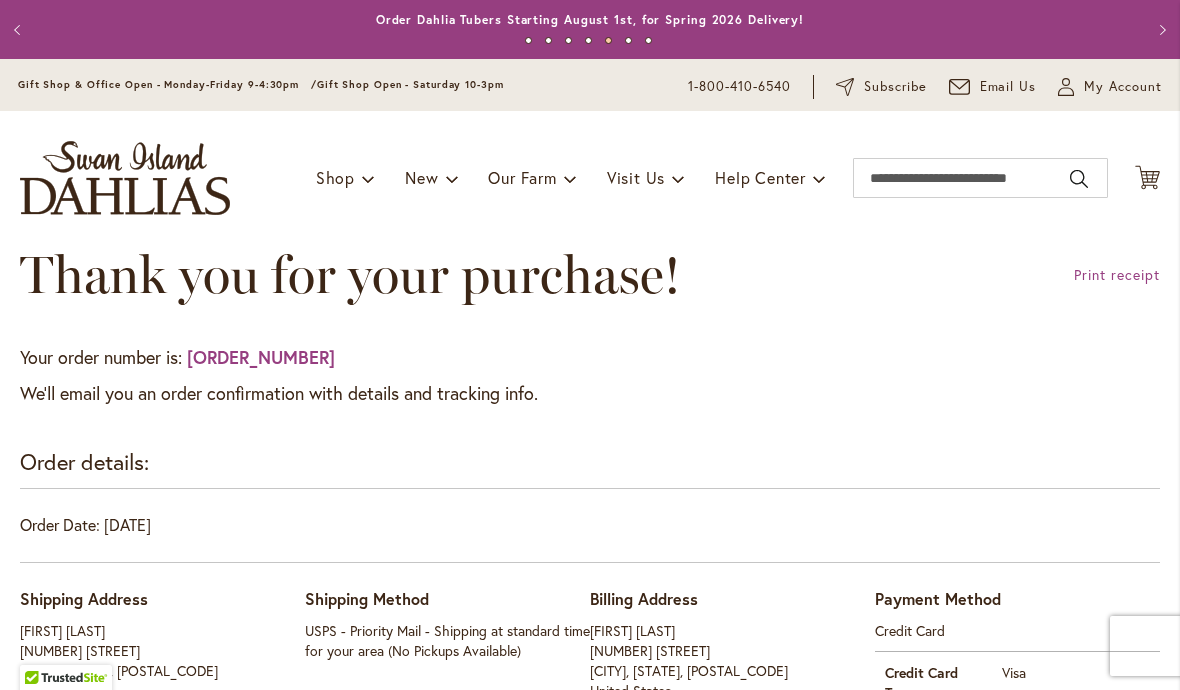 click on "My Account" at bounding box center [1123, 87] 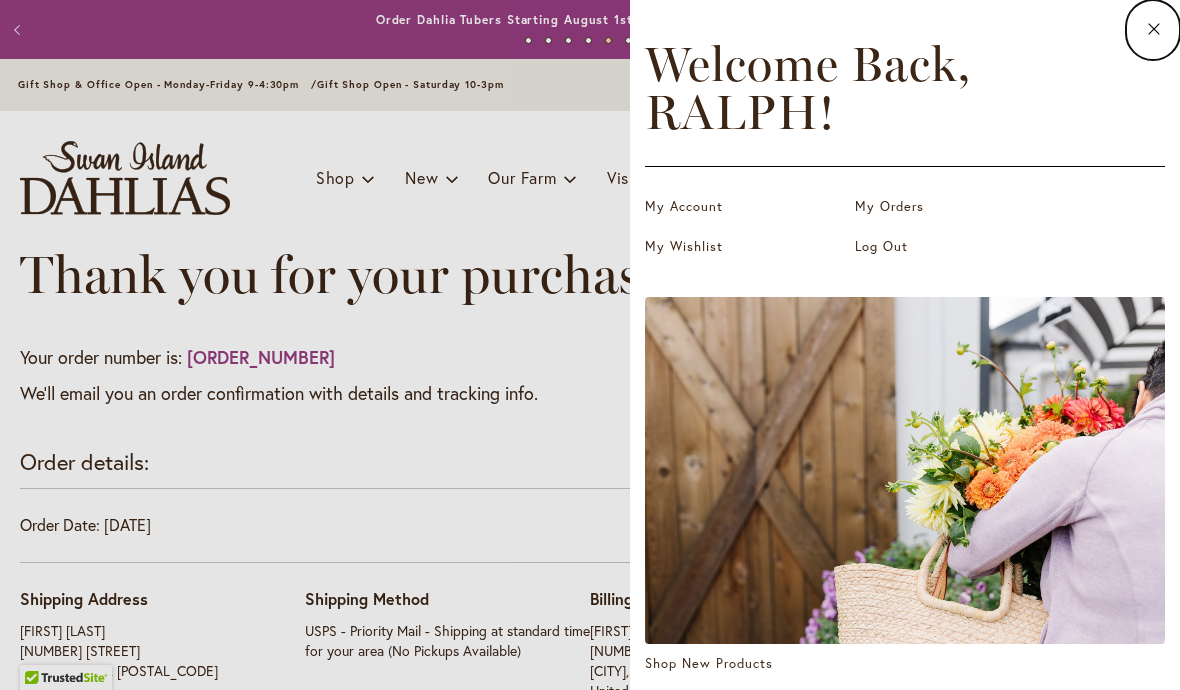 click on "Log Out" at bounding box center (955, 247) 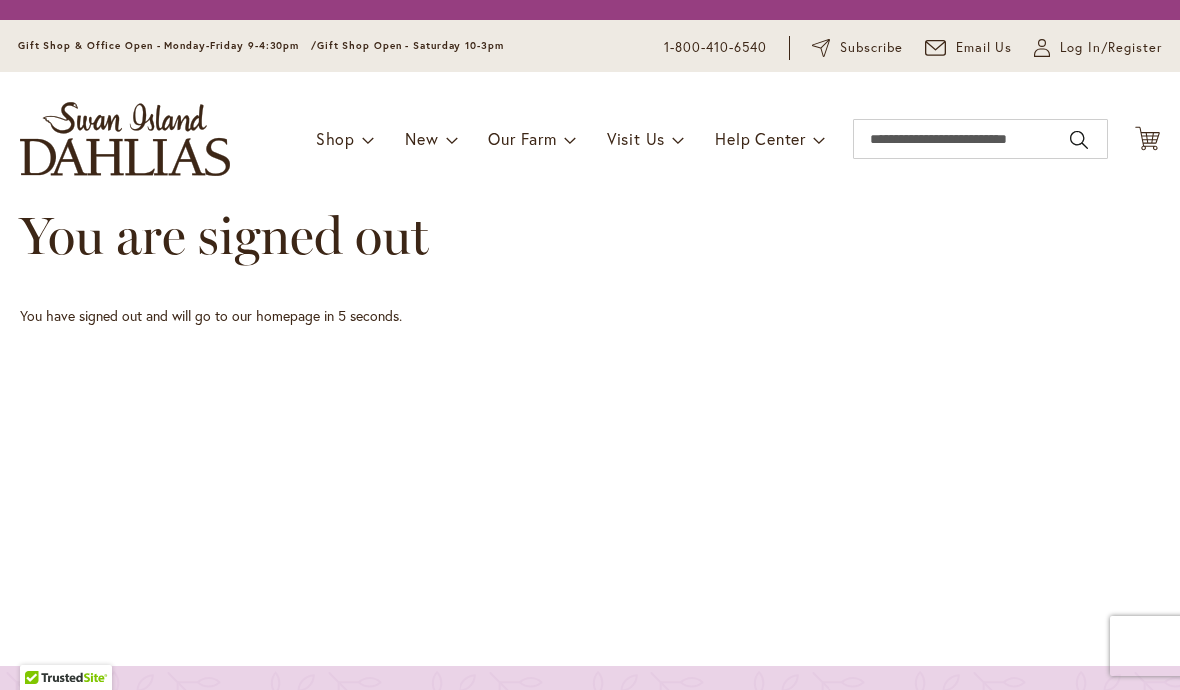 scroll, scrollTop: 0, scrollLeft: 0, axis: both 